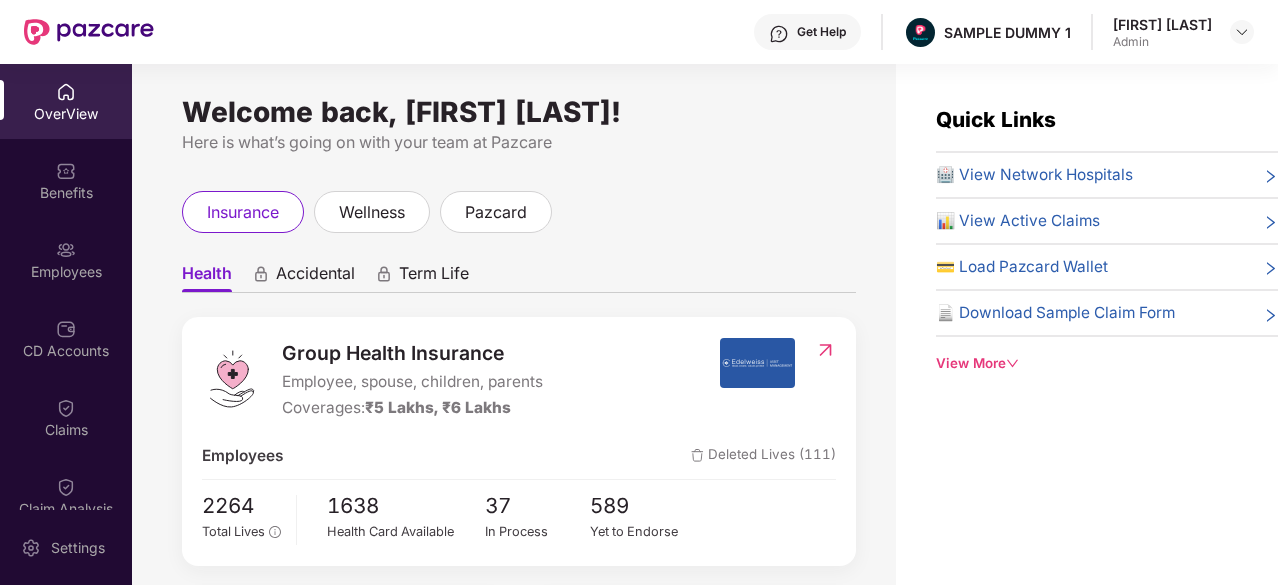 scroll, scrollTop: 0, scrollLeft: 0, axis: both 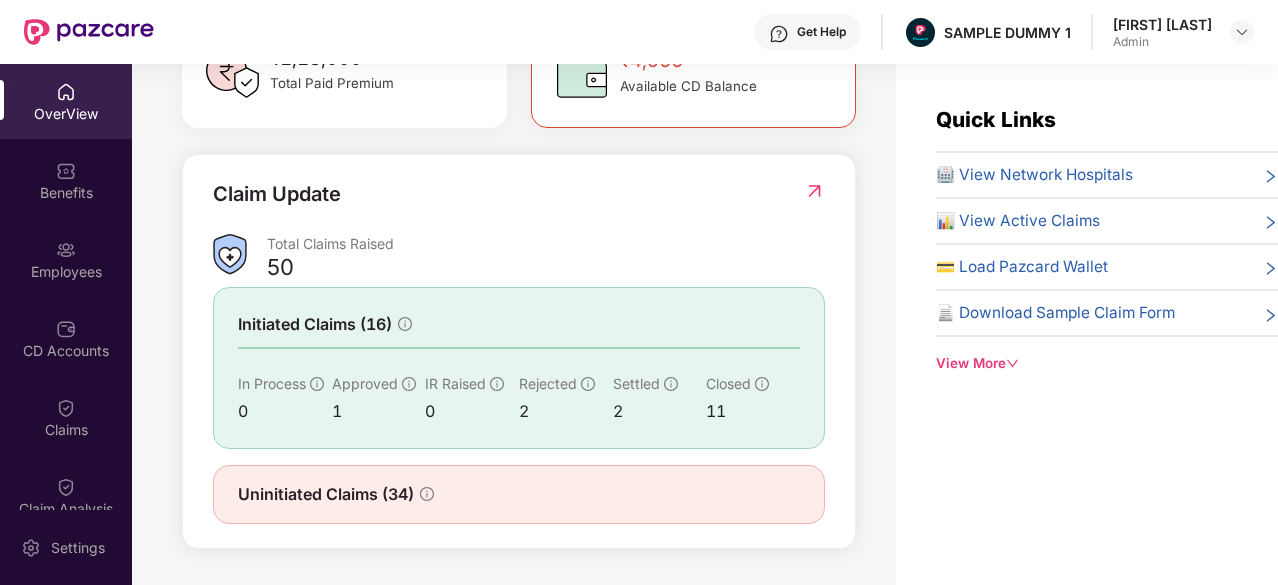 click on "View More" at bounding box center [1107, 363] 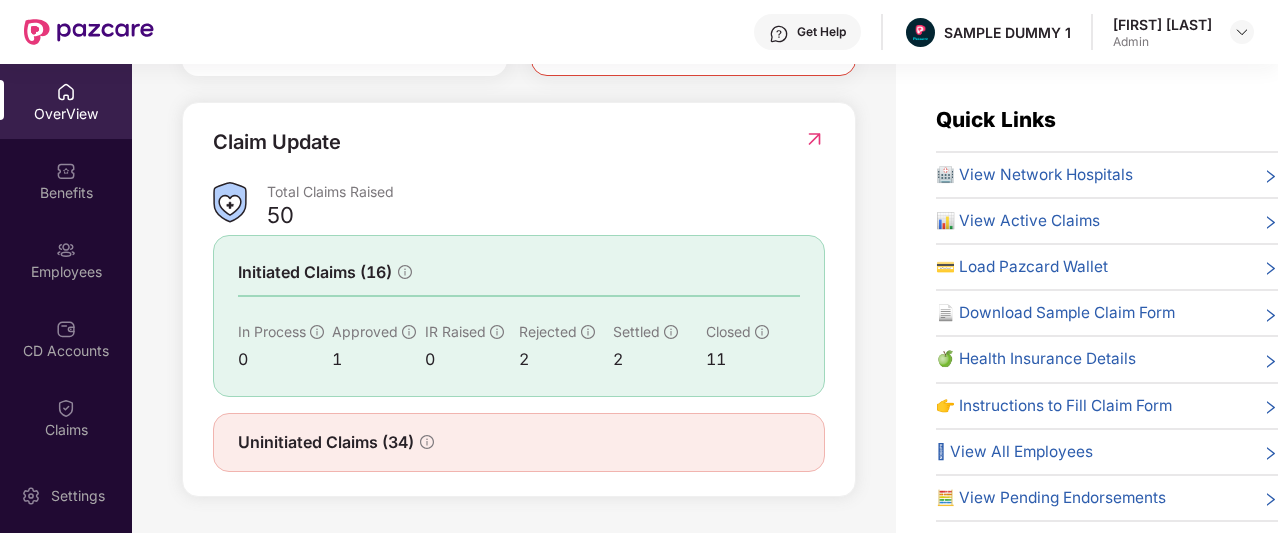 scroll, scrollTop: 0, scrollLeft: 0, axis: both 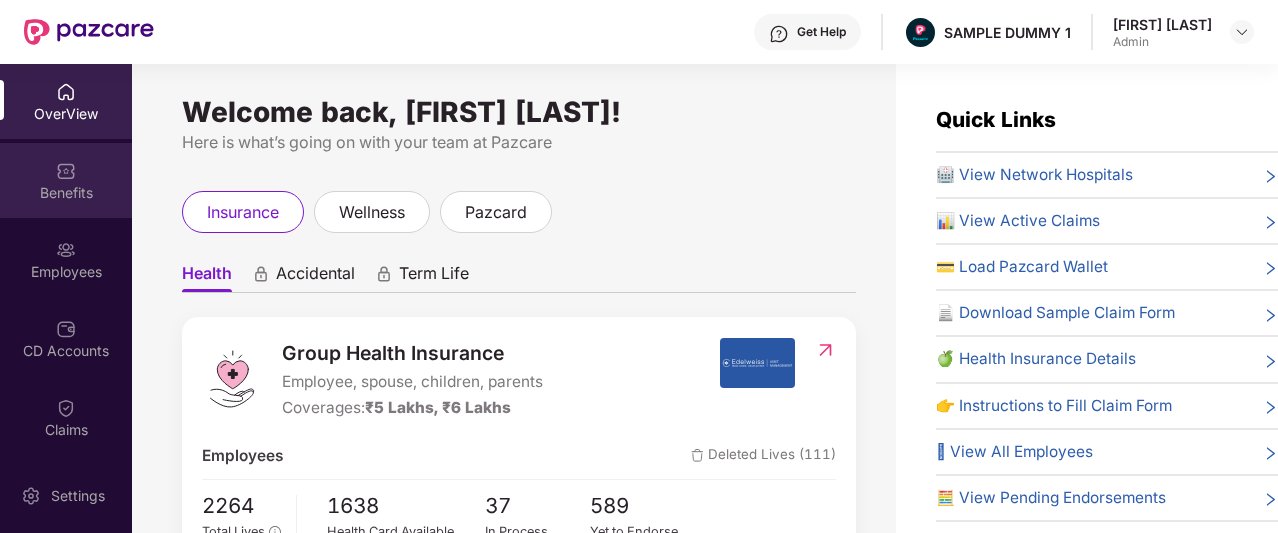 click on "Benefits" at bounding box center [66, 193] 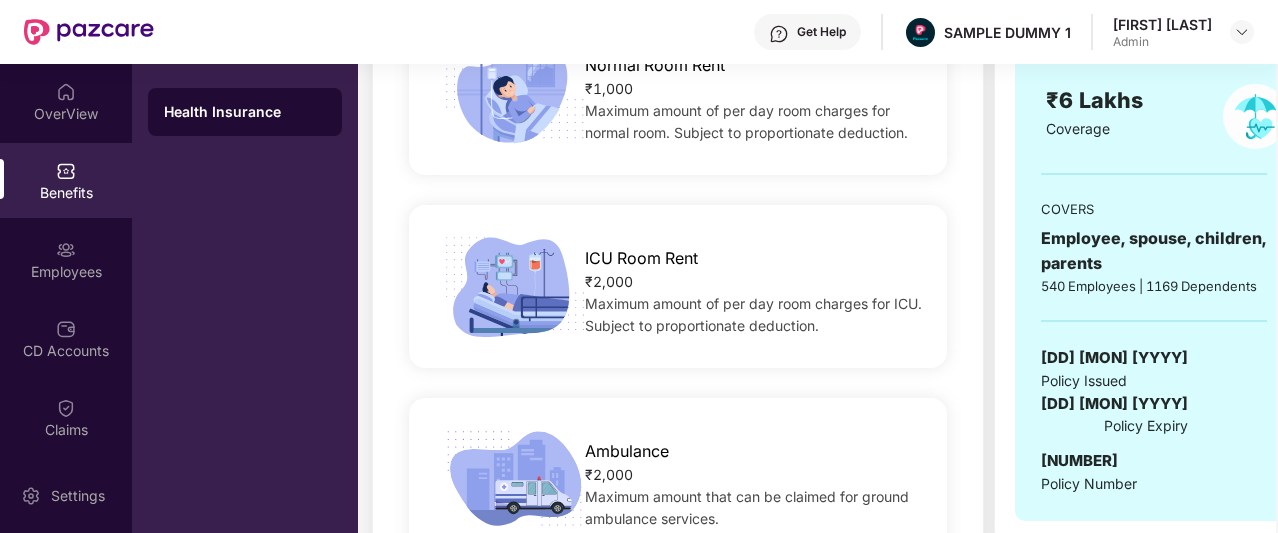 scroll, scrollTop: 115, scrollLeft: 0, axis: vertical 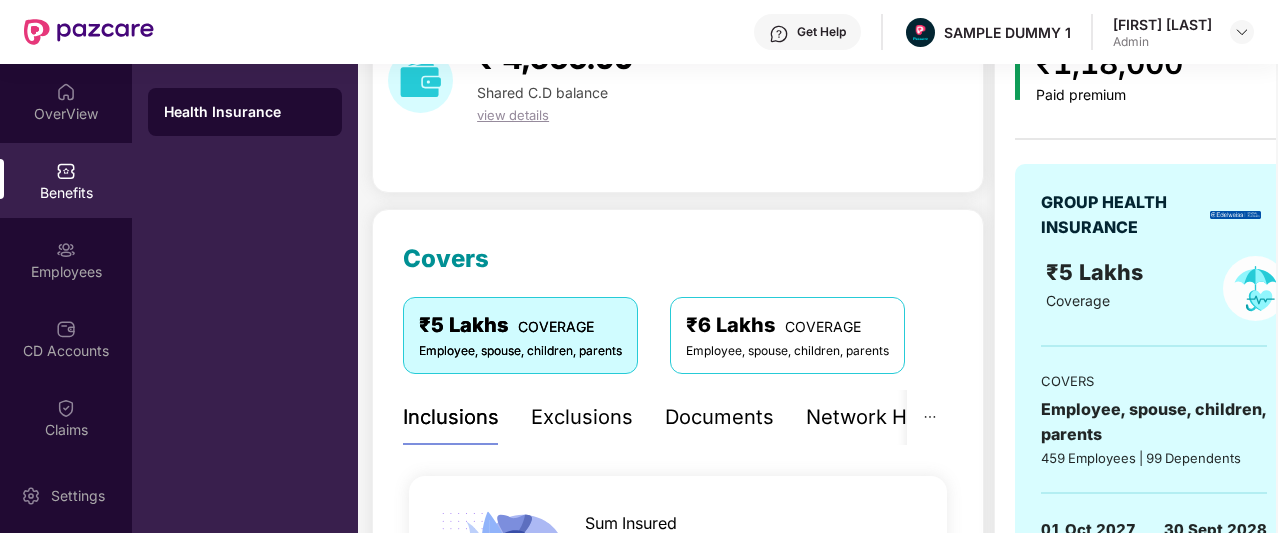 click on "Exclusions" at bounding box center (582, 417) 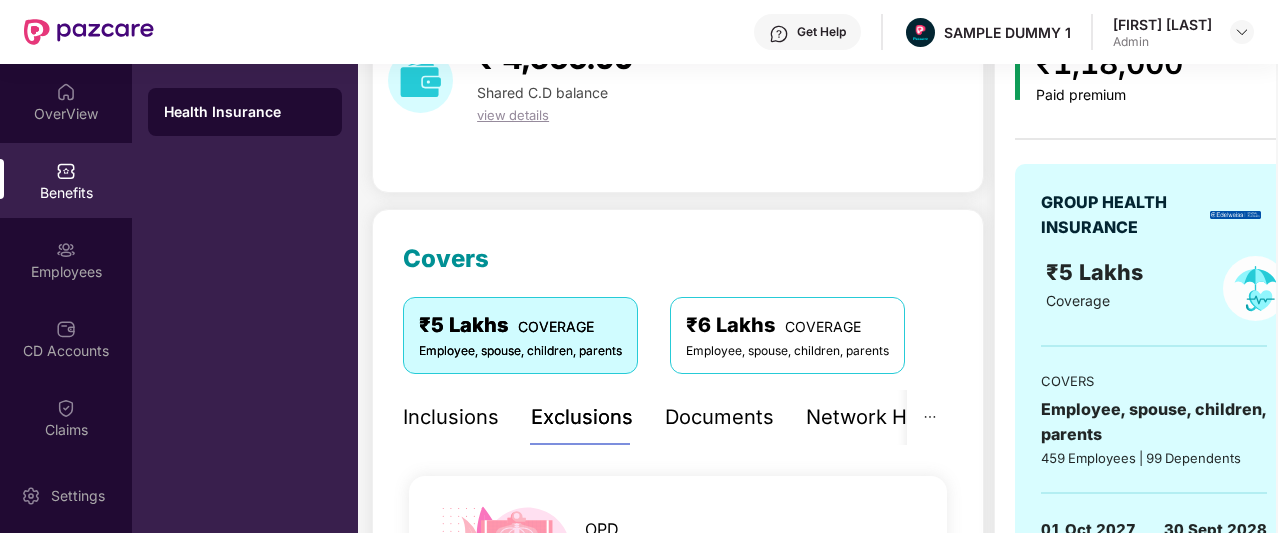 click on "Exclusions" at bounding box center (582, 417) 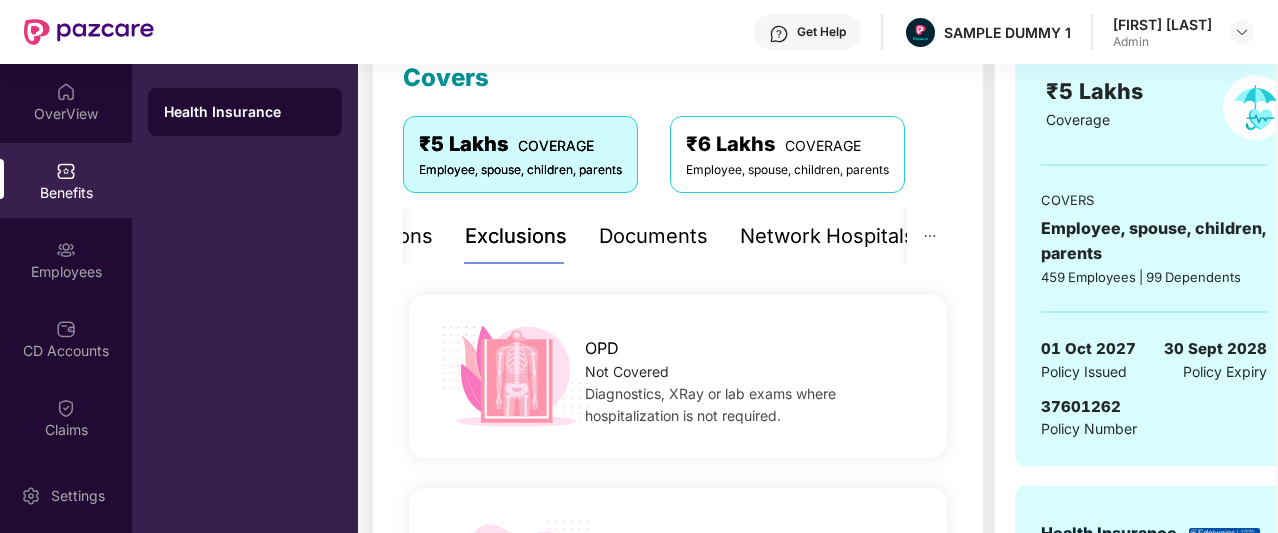 scroll, scrollTop: 297, scrollLeft: 0, axis: vertical 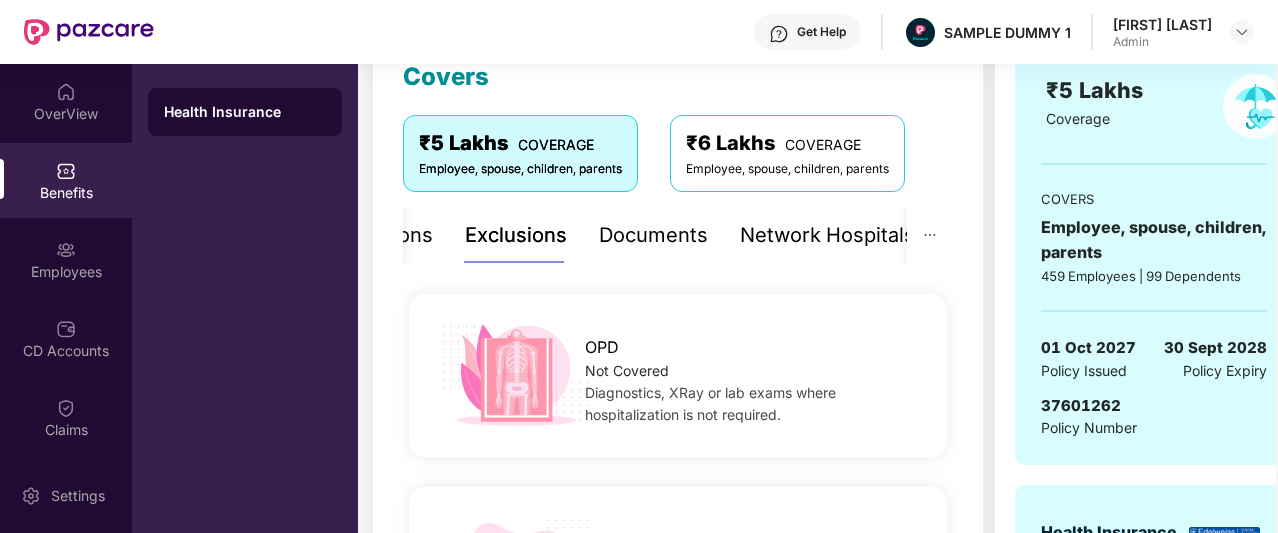 click on "Documents" at bounding box center (653, 235) 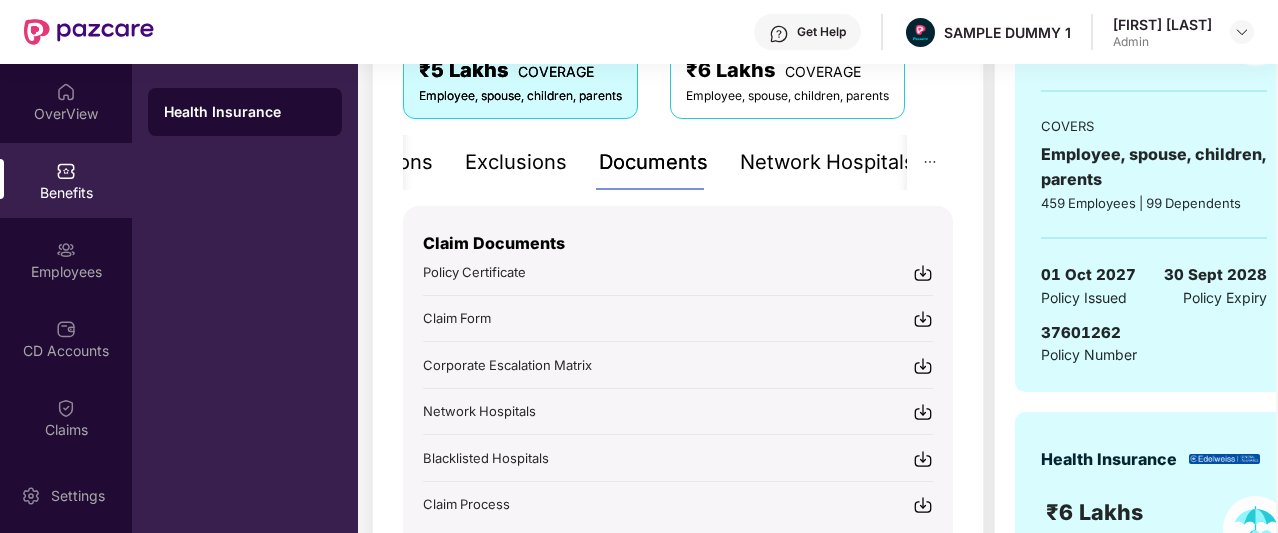 scroll, scrollTop: 370, scrollLeft: 0, axis: vertical 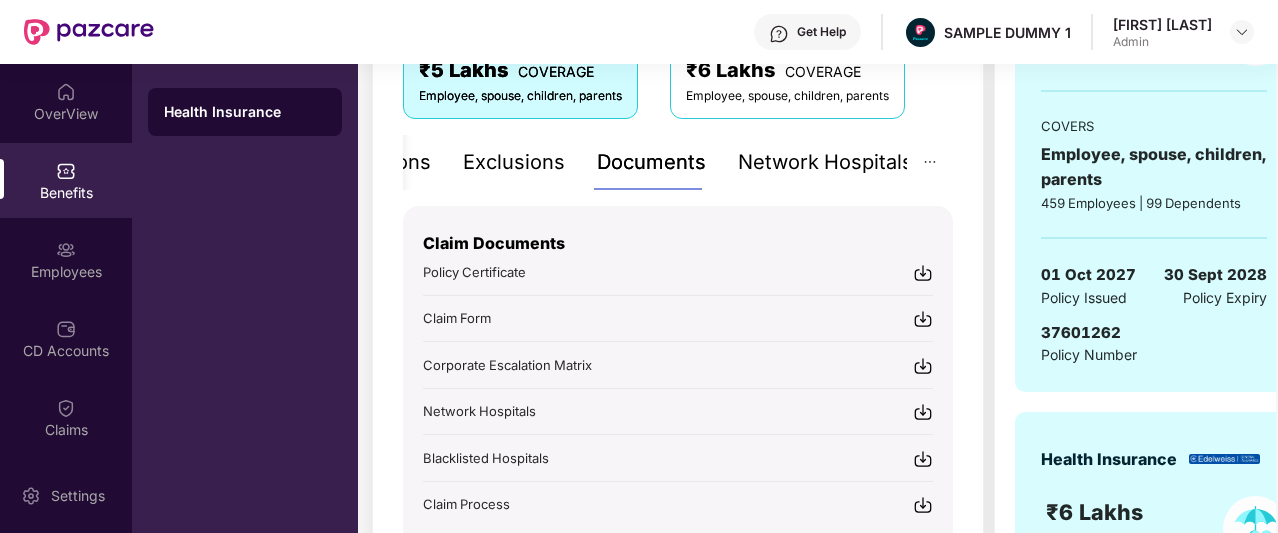 click on "Network Hospitals" at bounding box center [825, 162] 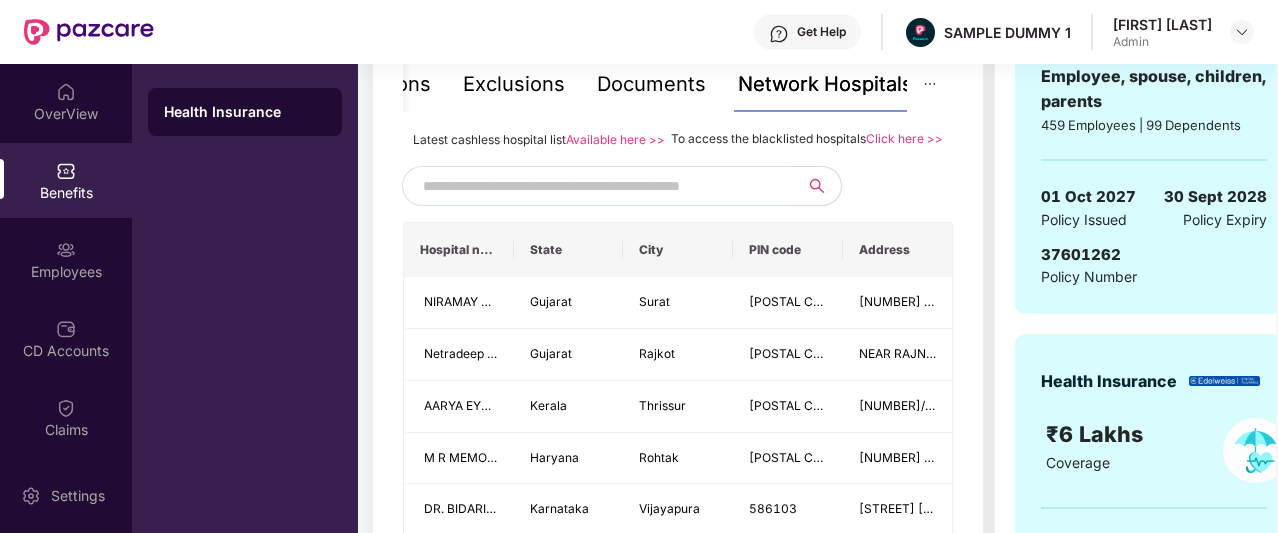 scroll, scrollTop: 446, scrollLeft: 0, axis: vertical 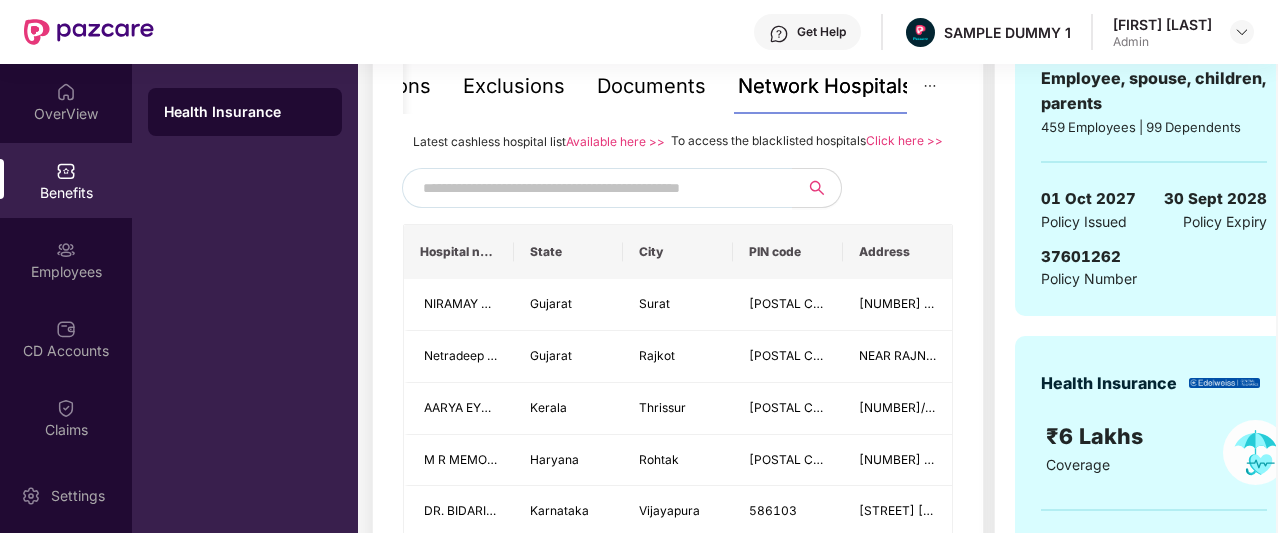 click at bounding box center [594, 188] 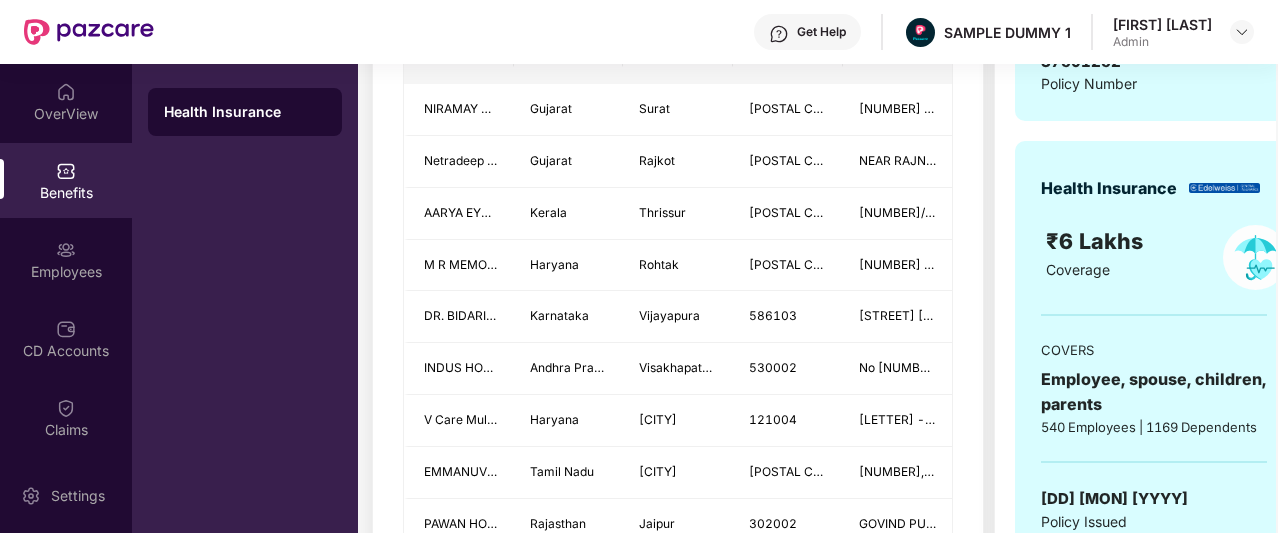 scroll, scrollTop: 227, scrollLeft: 0, axis: vertical 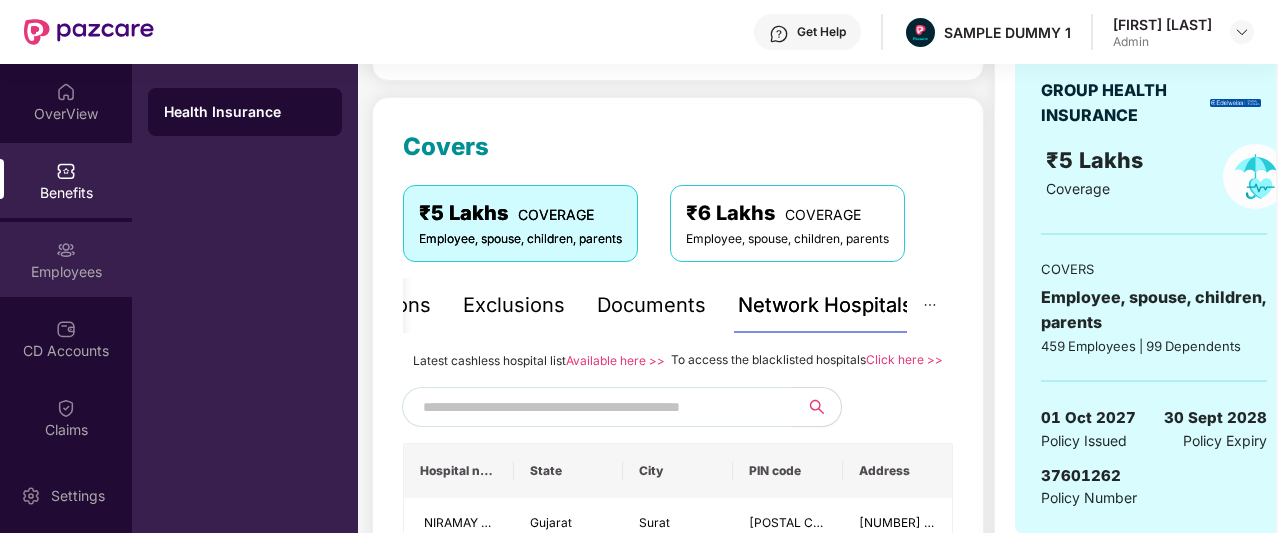 click at bounding box center (66, 250) 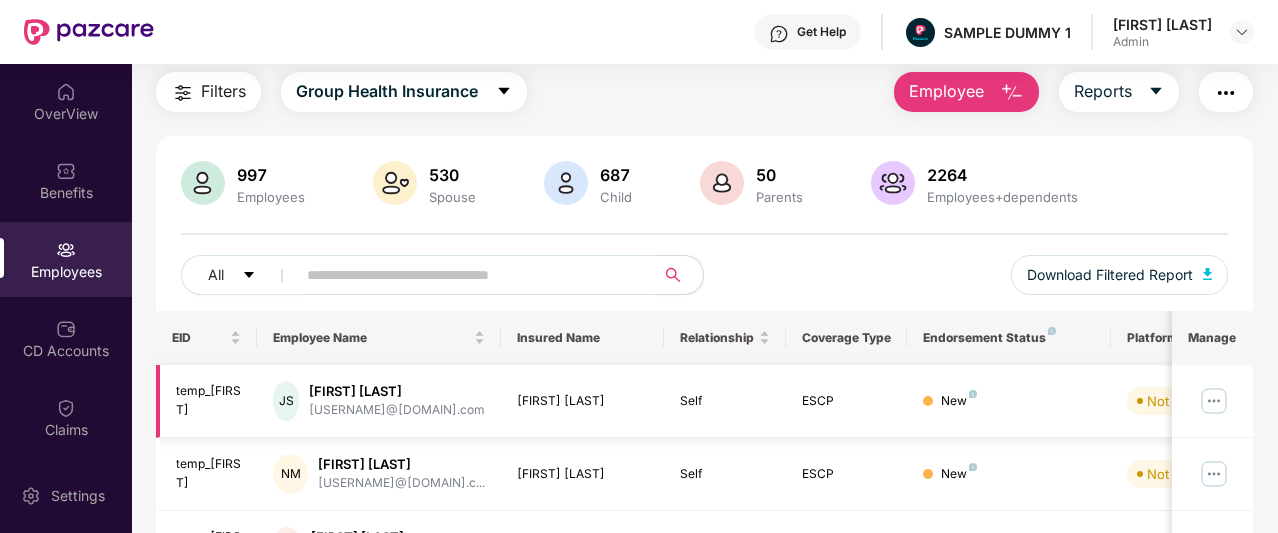 scroll, scrollTop: 0, scrollLeft: 0, axis: both 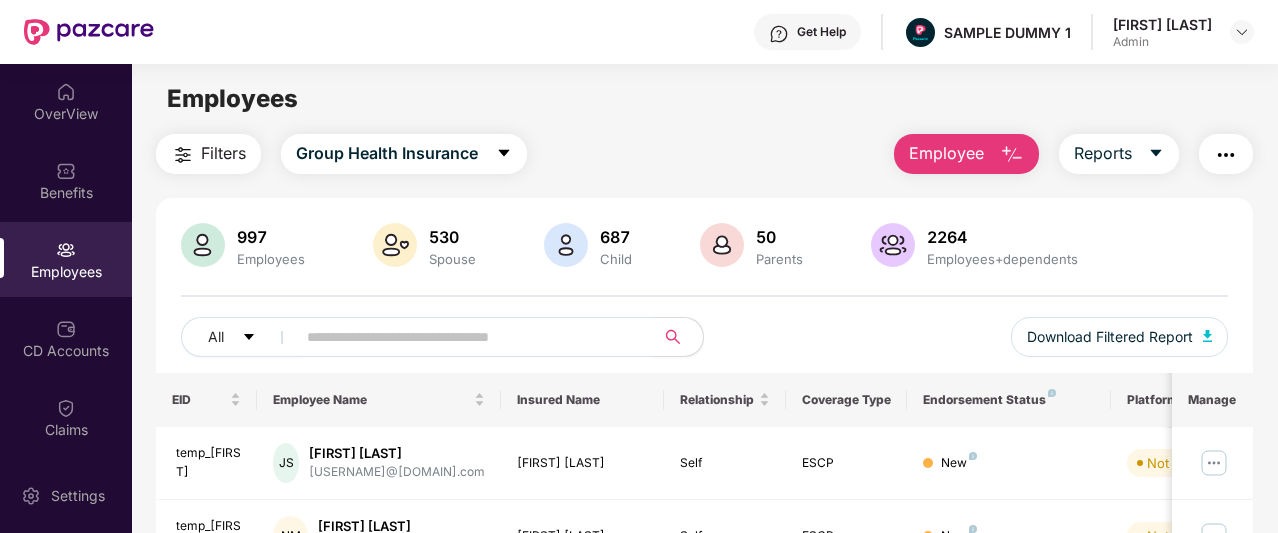 click at bounding box center [1012, 155] 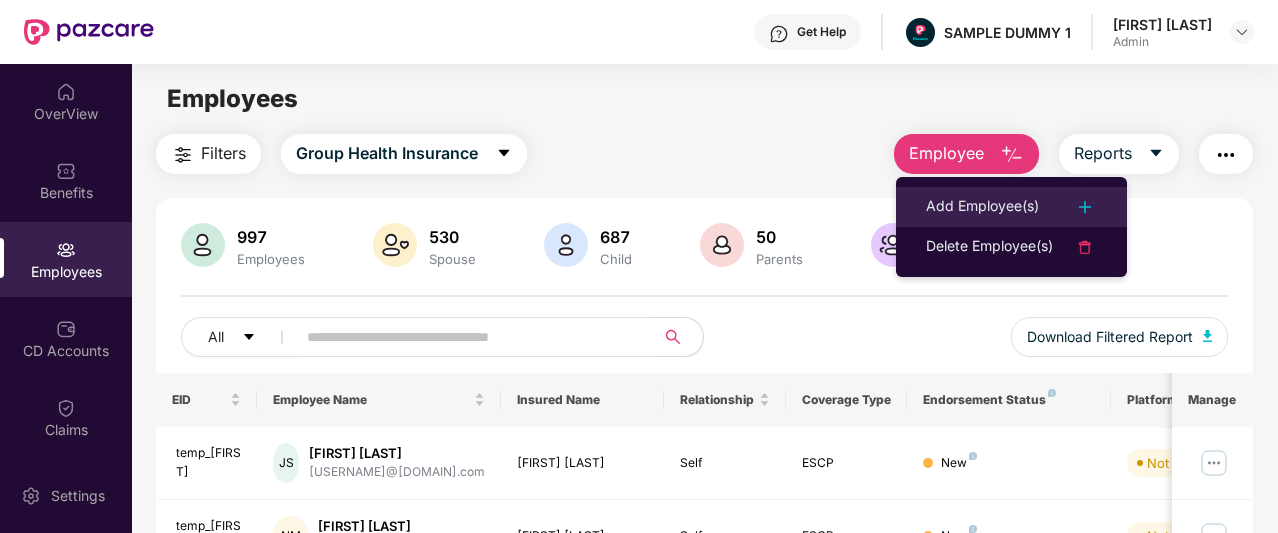 click on "Add Employee(s)" at bounding box center [1011, 207] 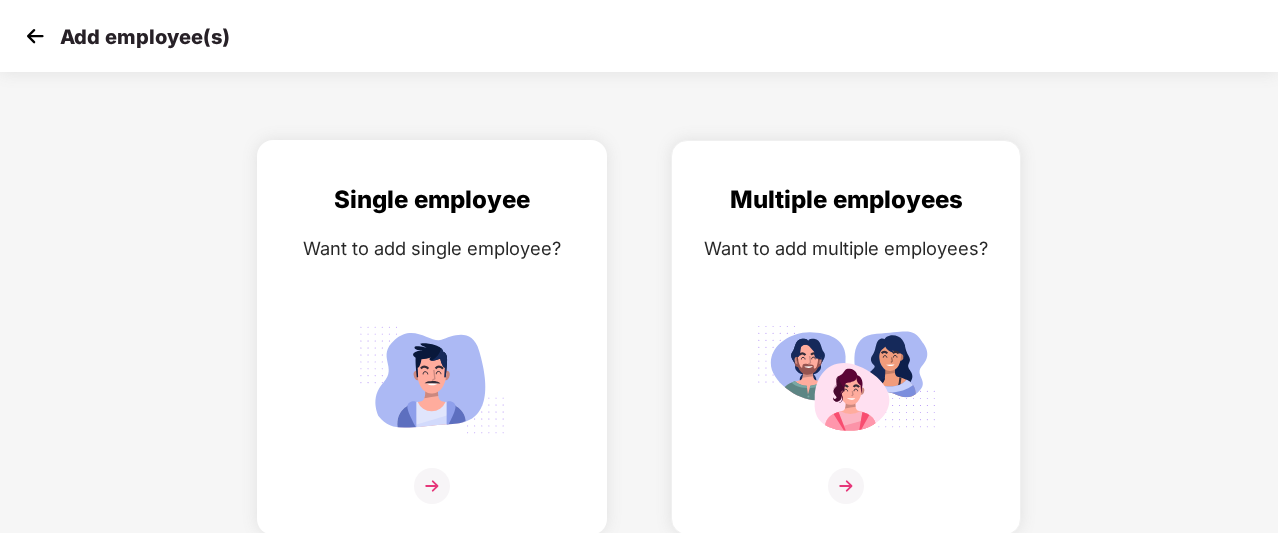 click on "Single employee Want to add single employee?" at bounding box center (432, 355) 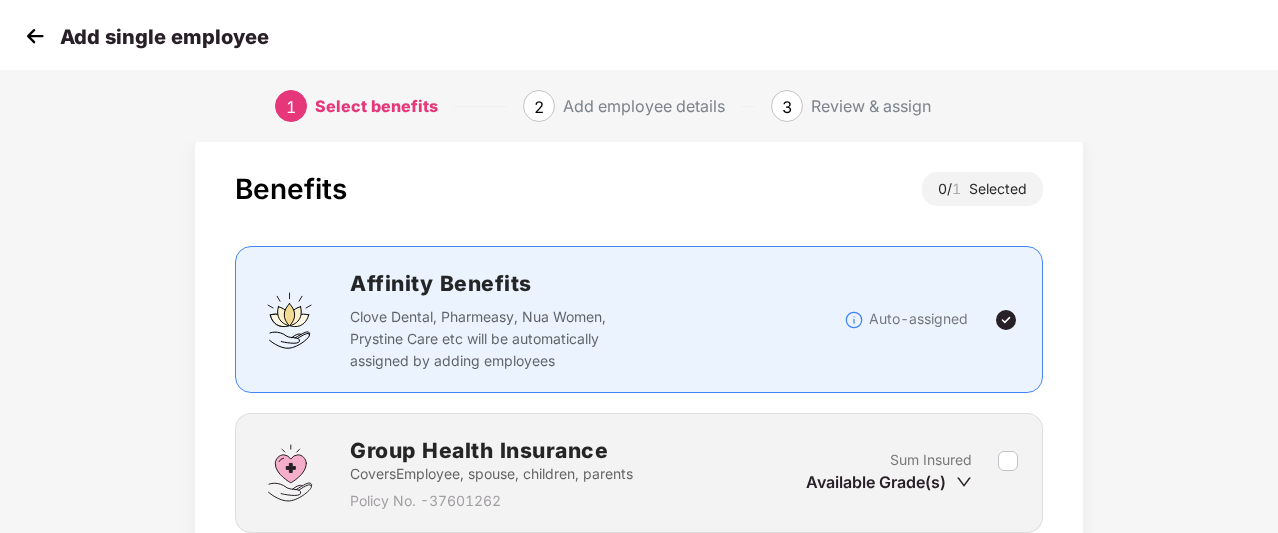scroll, scrollTop: 204, scrollLeft: 0, axis: vertical 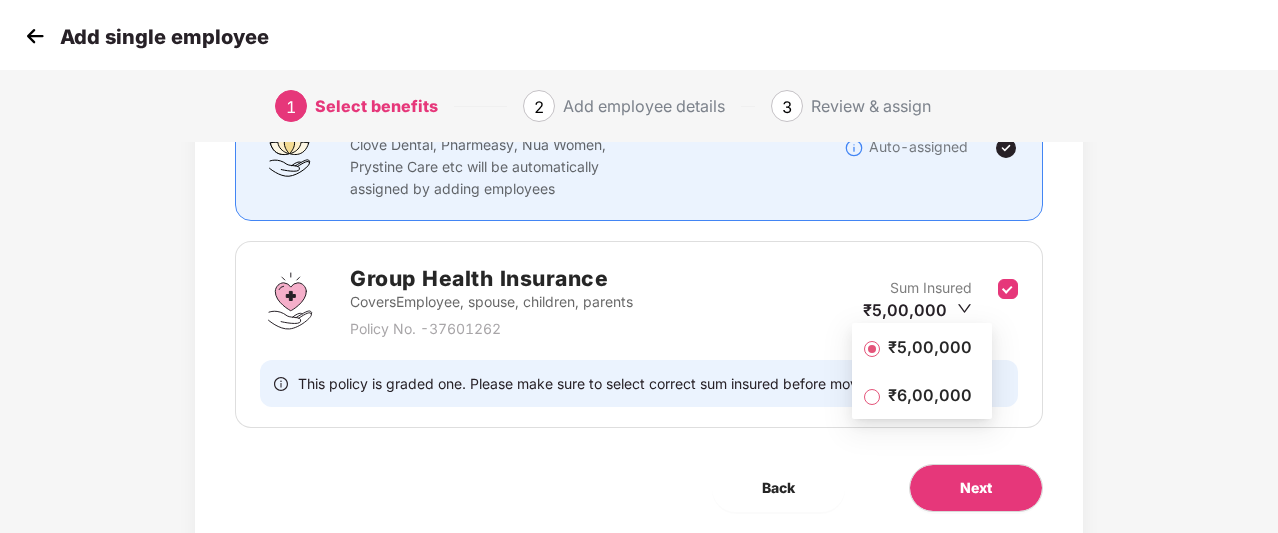 click on "₹5,00,000" at bounding box center (930, 347) 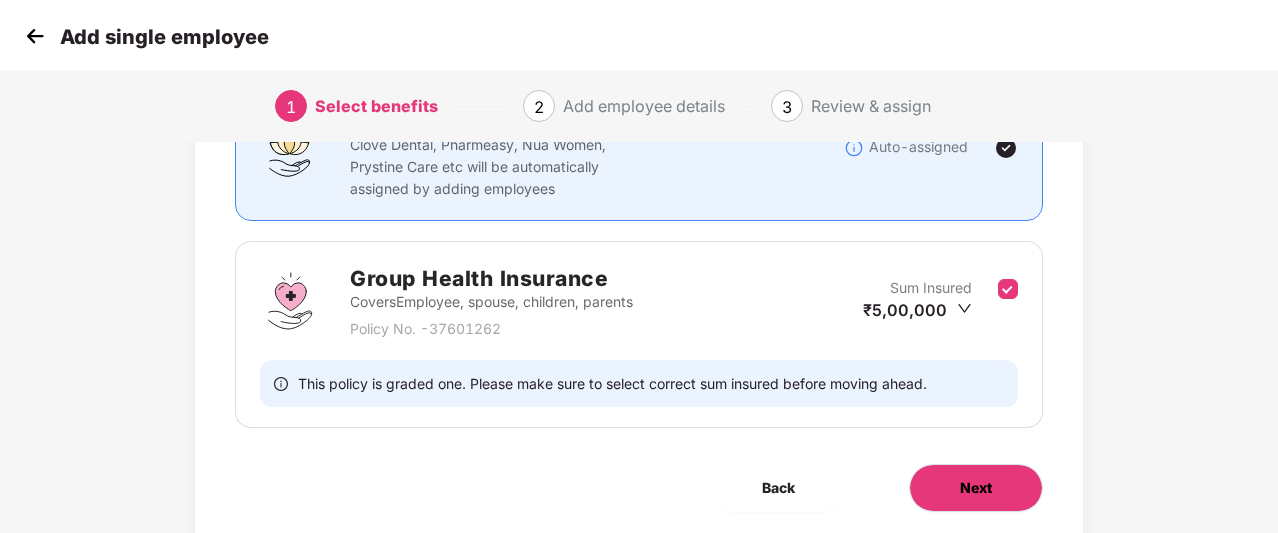 click on "Next" at bounding box center (976, 488) 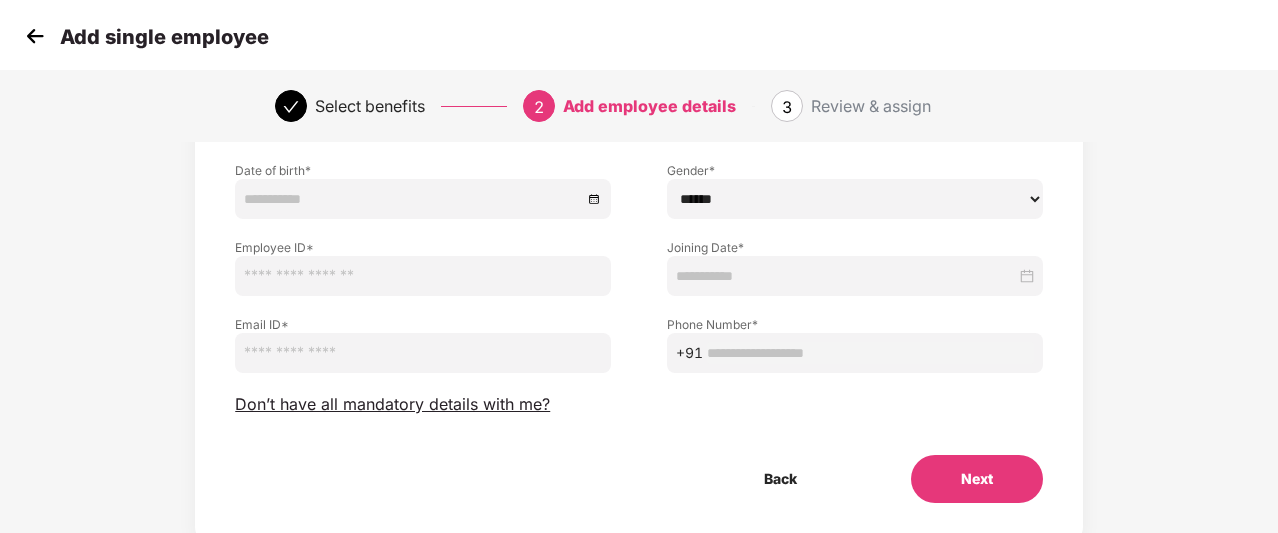 scroll, scrollTop: 215, scrollLeft: 0, axis: vertical 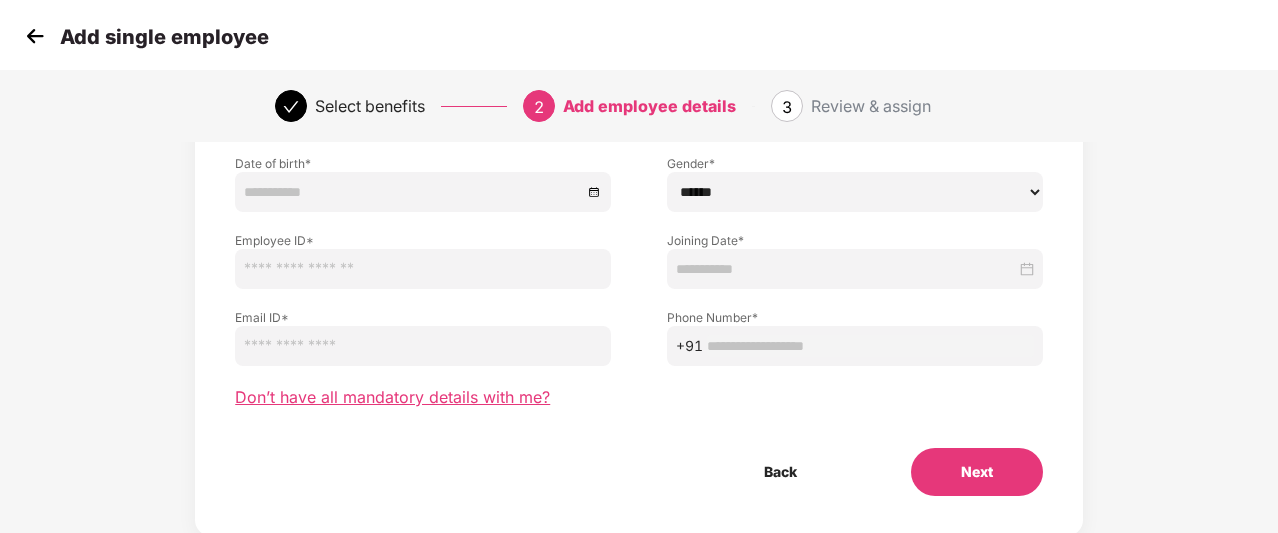 click on "Don’t have all mandatory details with me?" at bounding box center (392, 397) 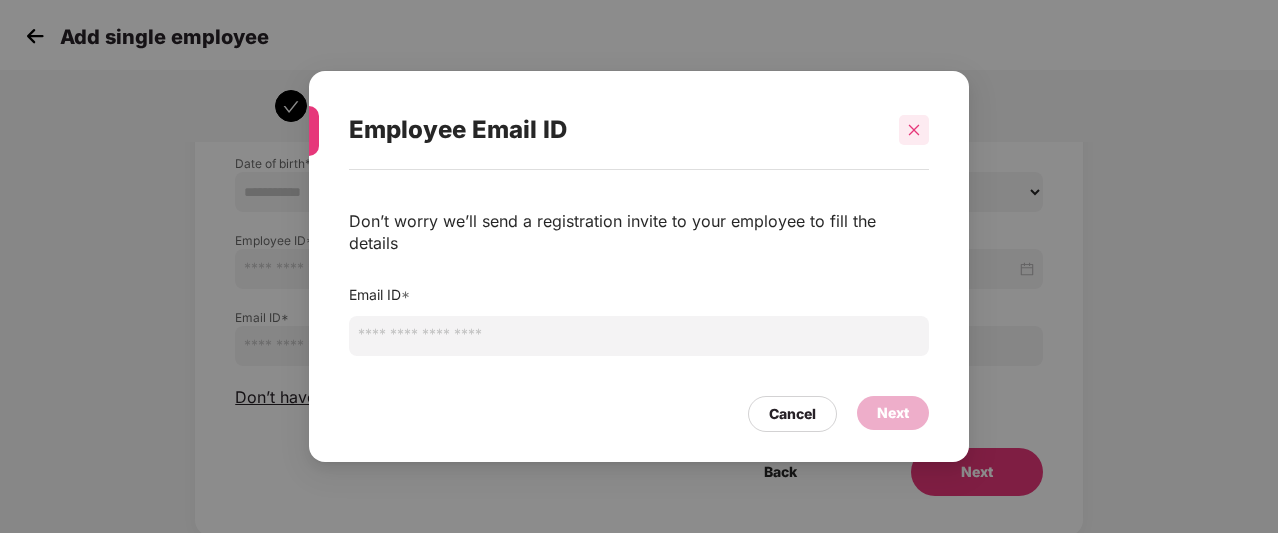 click 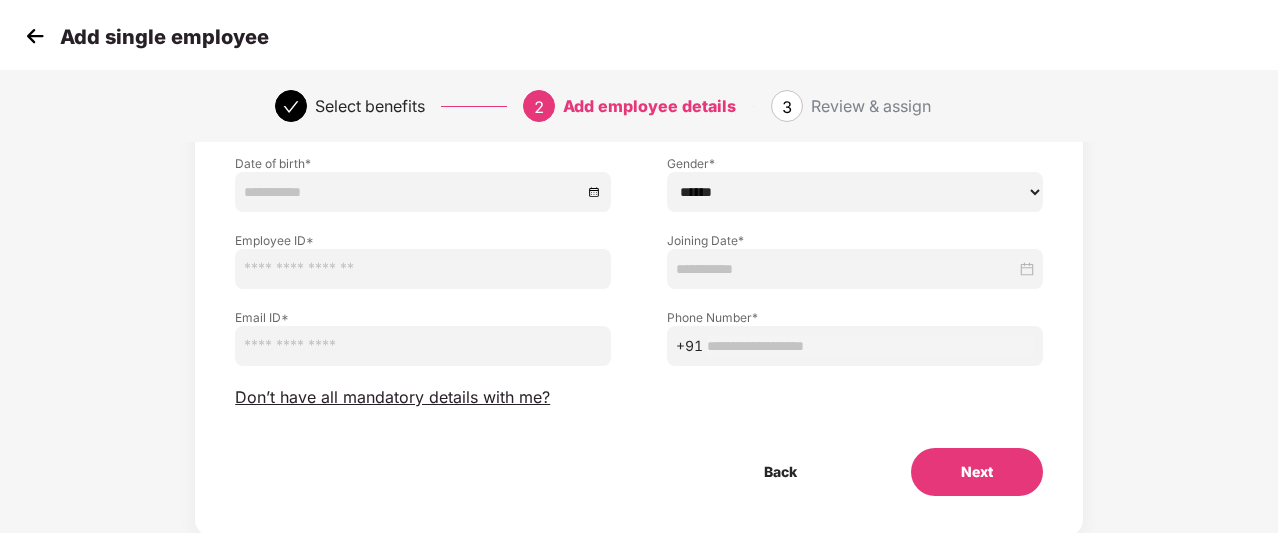 scroll, scrollTop: 0, scrollLeft: 0, axis: both 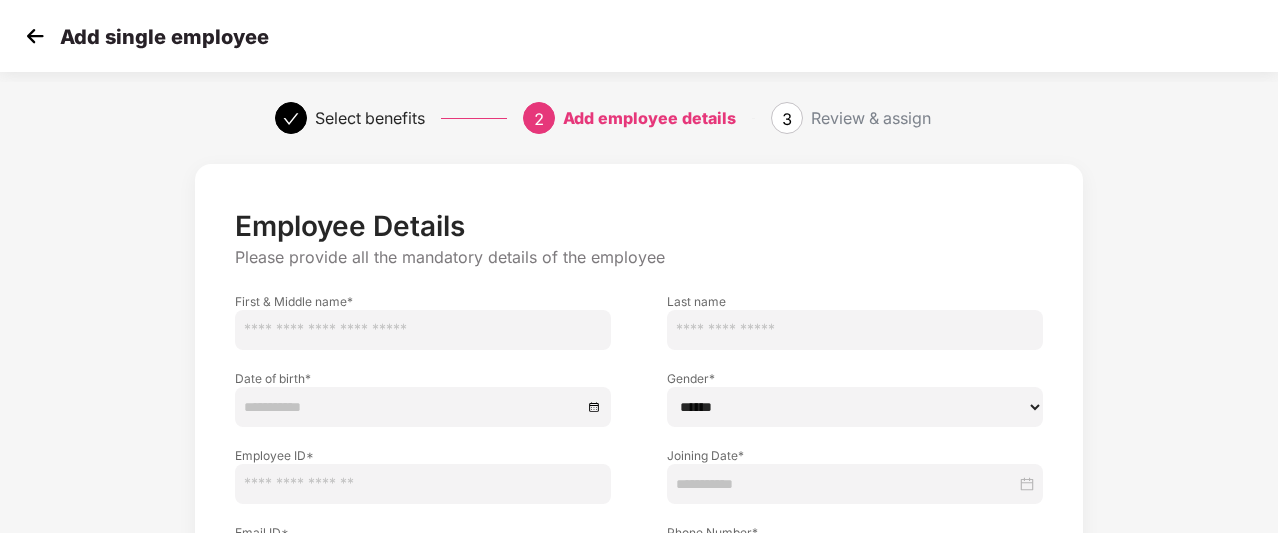 click at bounding box center [35, 36] 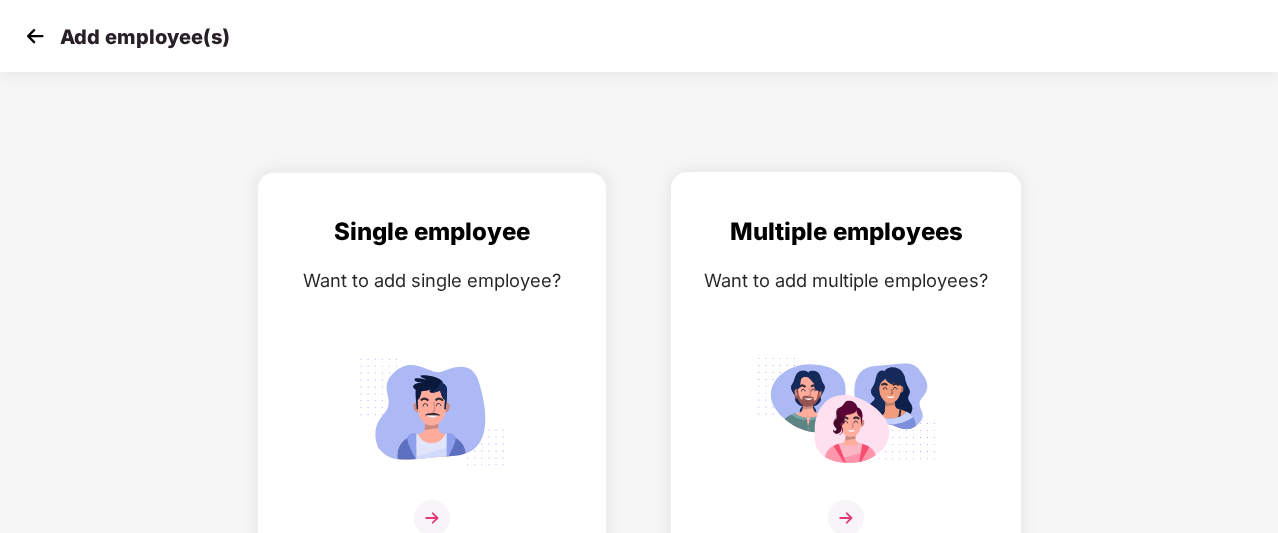 click on "Multiple employees" at bounding box center (846, 232) 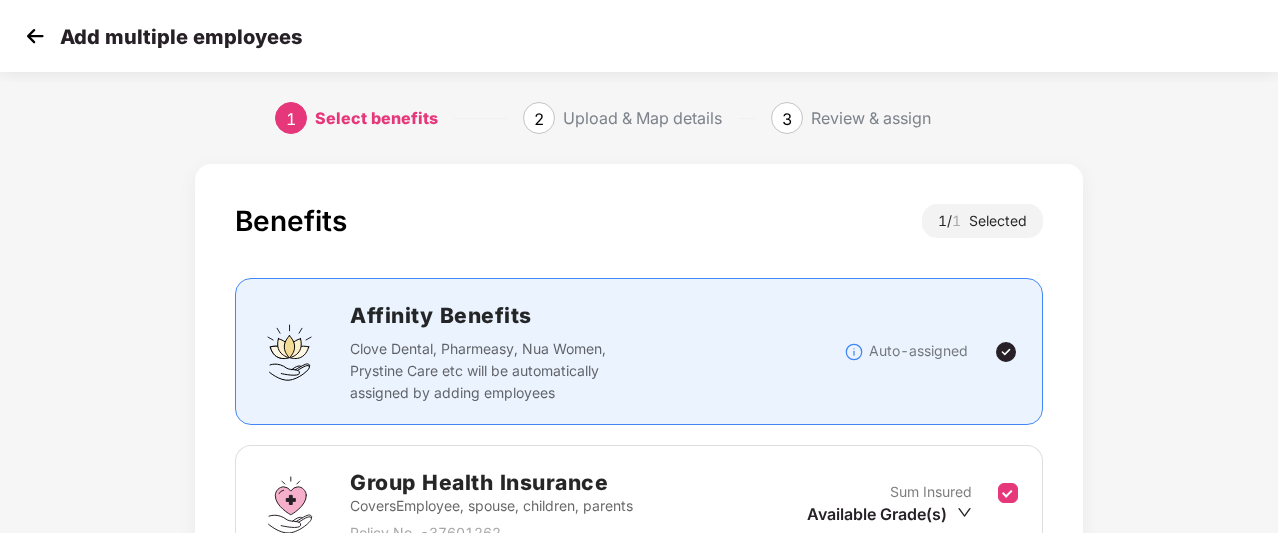 scroll, scrollTop: 23, scrollLeft: 0, axis: vertical 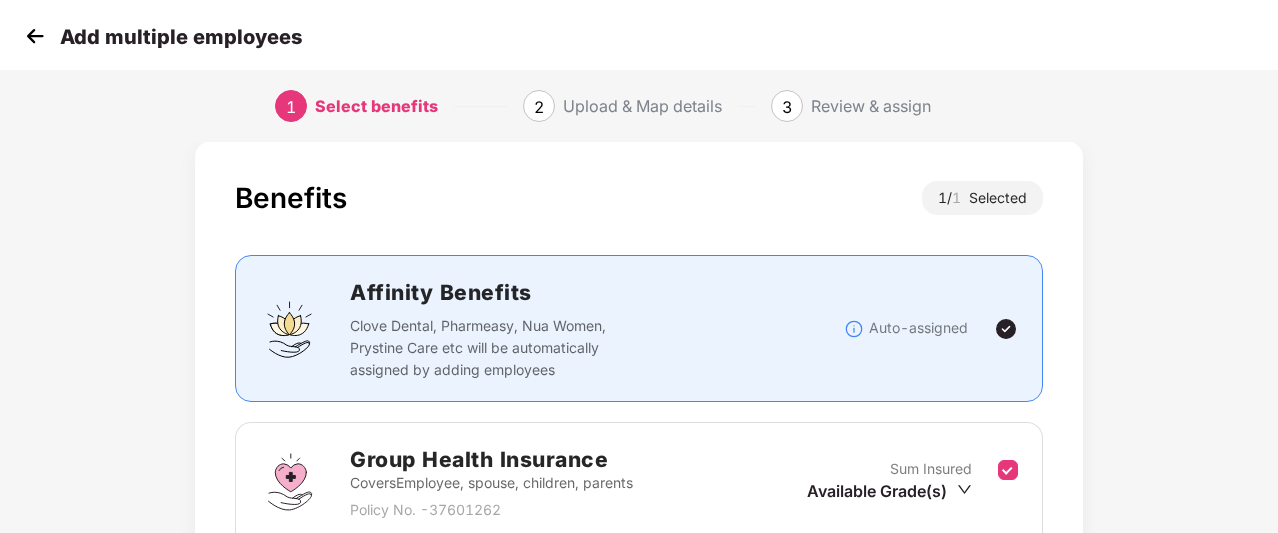 click at bounding box center [35, 36] 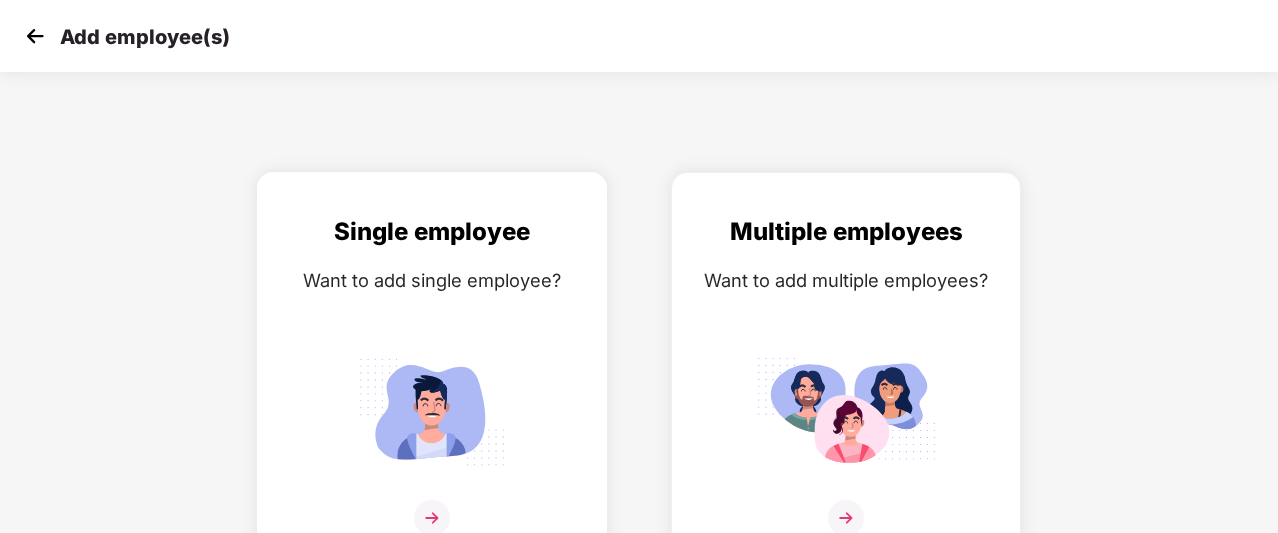scroll, scrollTop: 32, scrollLeft: 0, axis: vertical 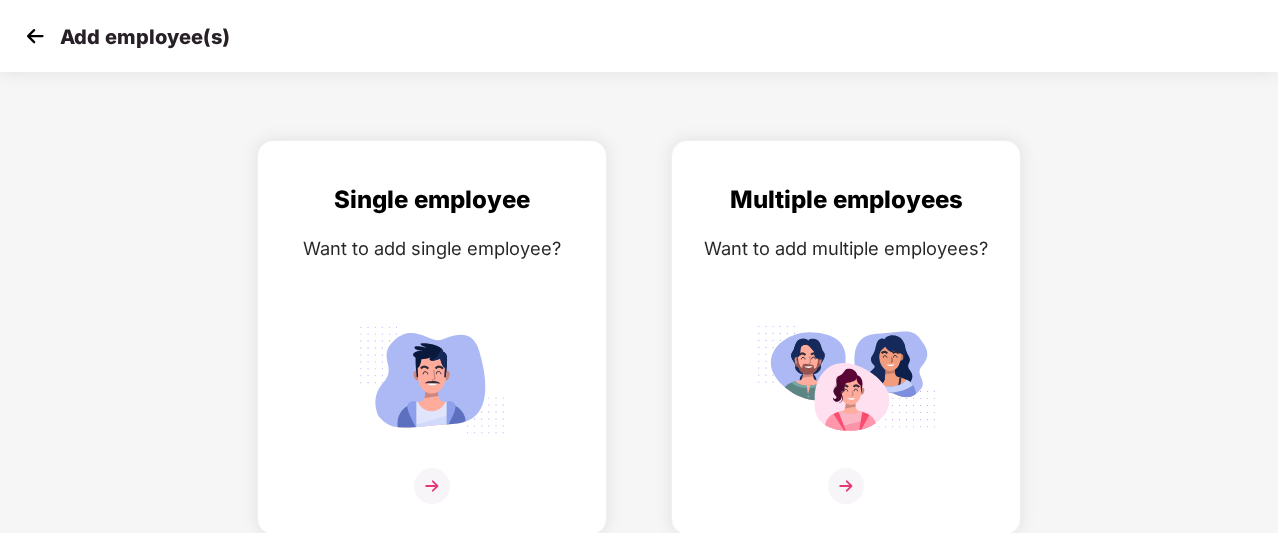 click at bounding box center [35, 36] 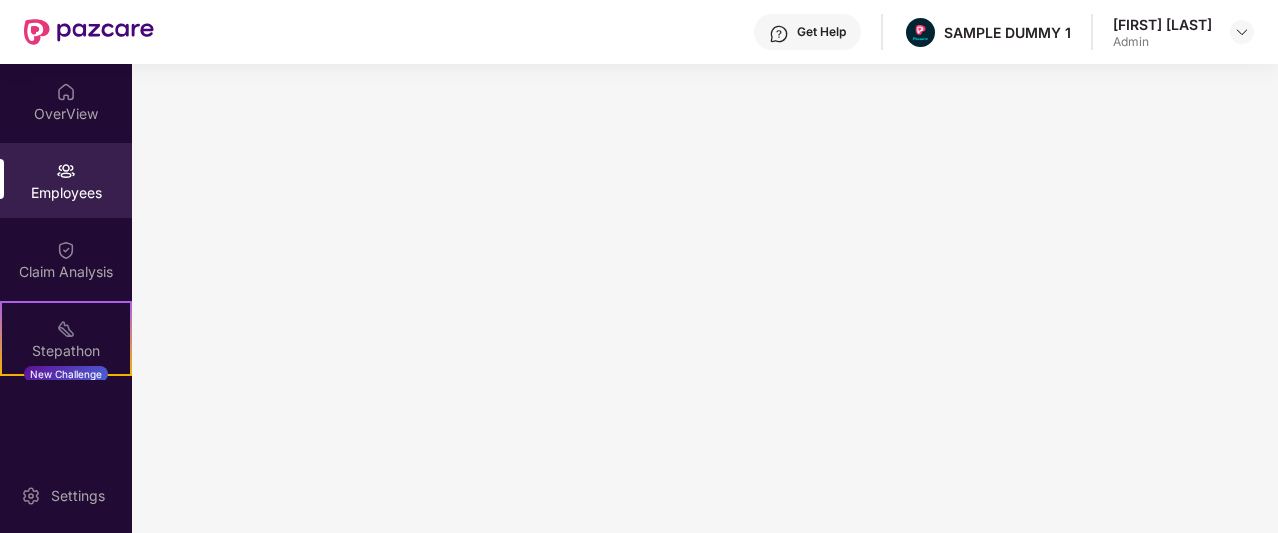 scroll, scrollTop: 0, scrollLeft: 0, axis: both 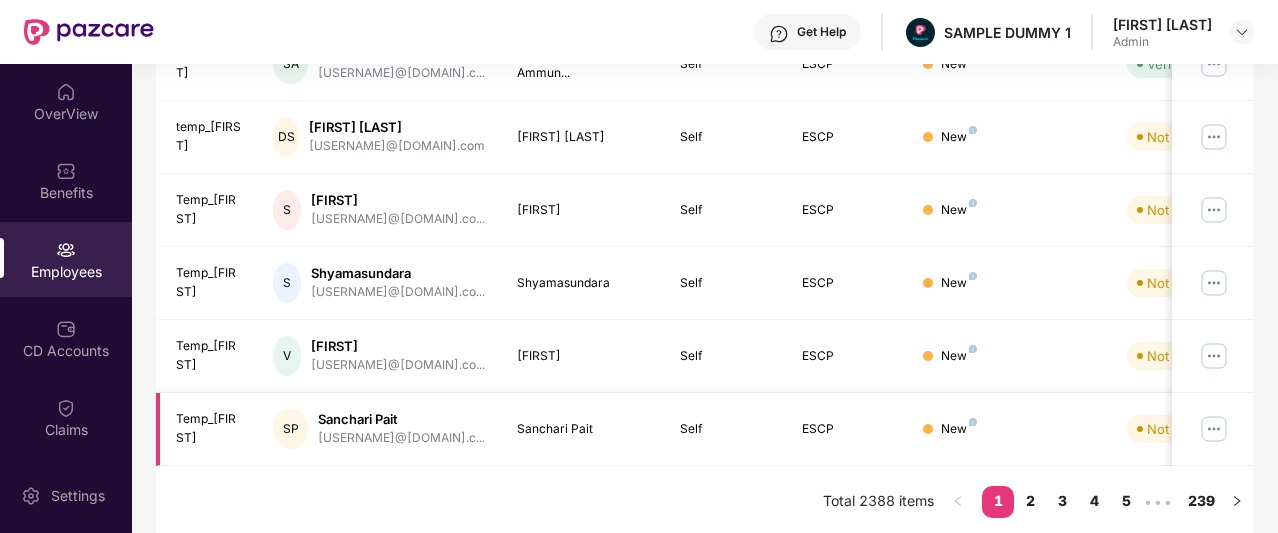 click at bounding box center [1214, 429] 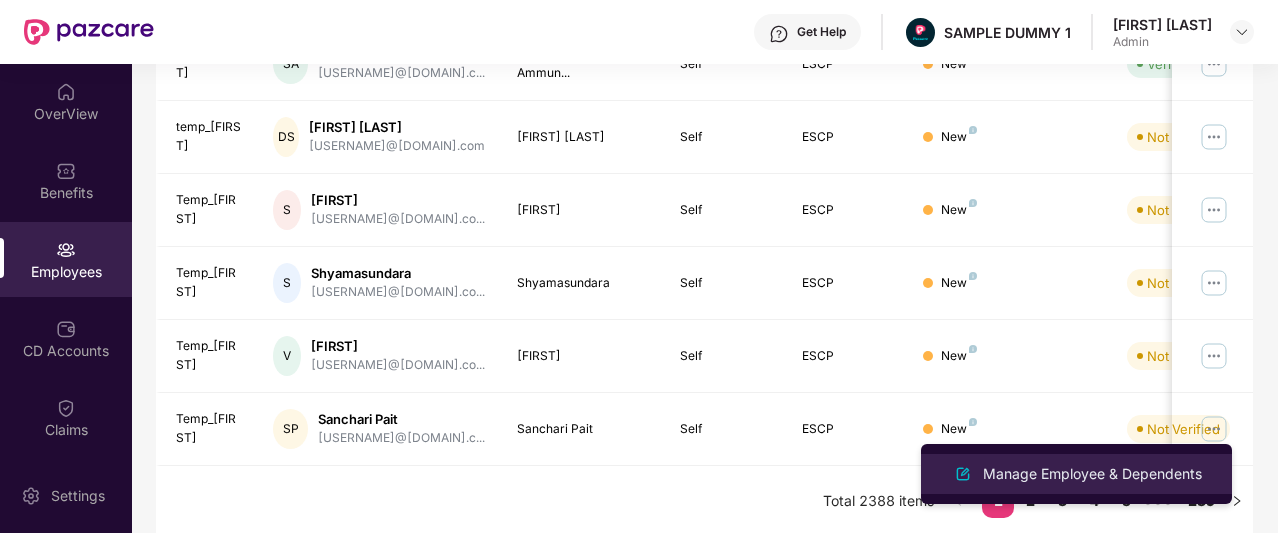 click on "Manage Employee & Dependents" at bounding box center [1092, 474] 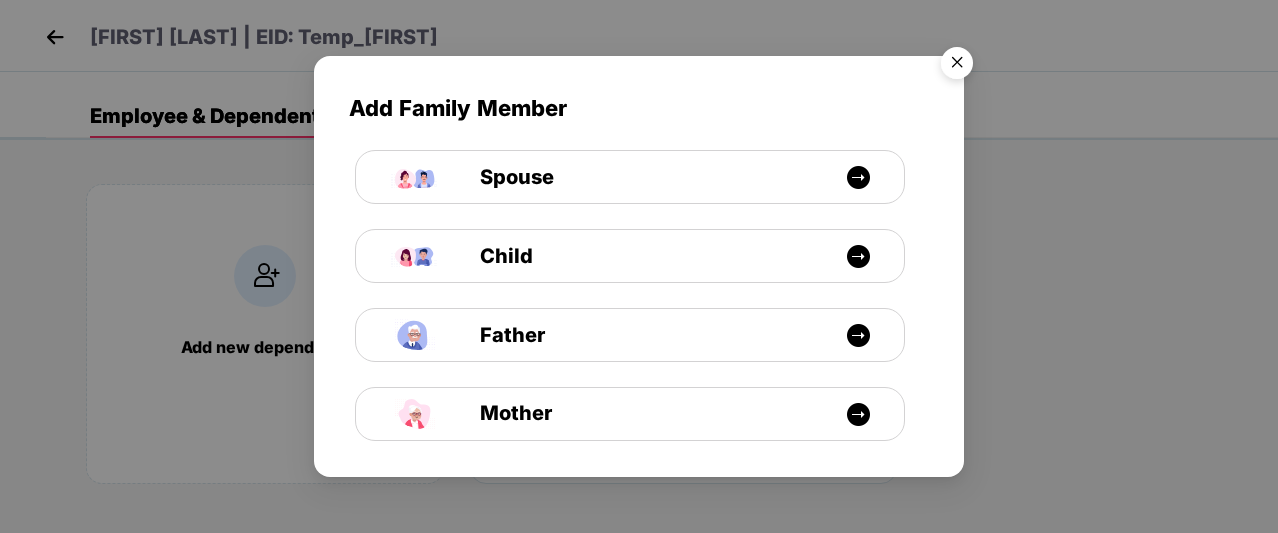 click at bounding box center [957, 66] 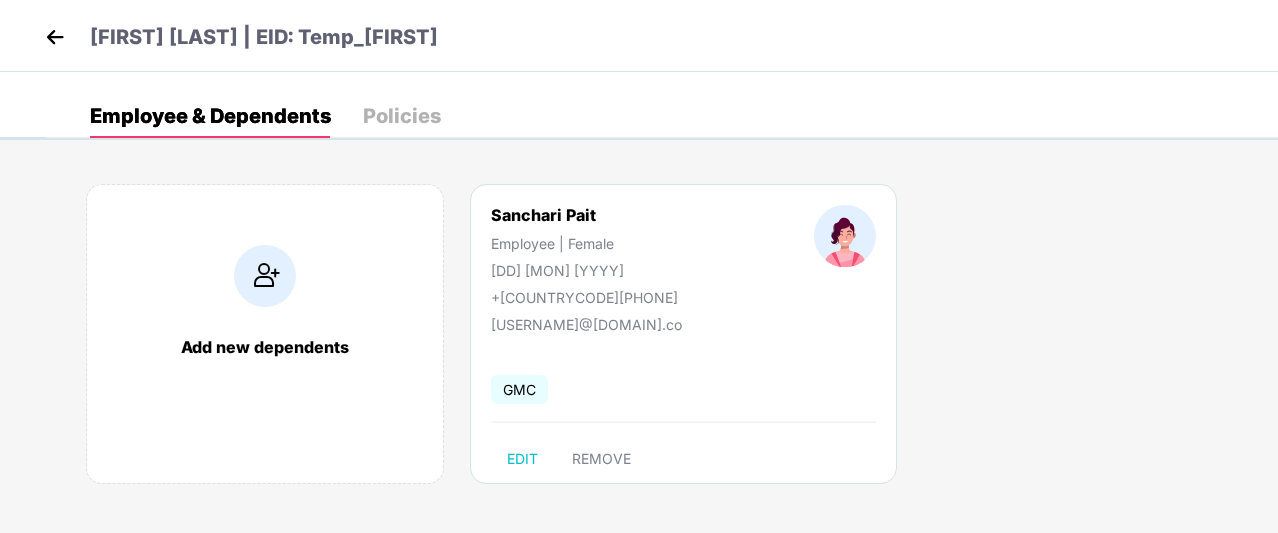 scroll, scrollTop: 0, scrollLeft: 0, axis: both 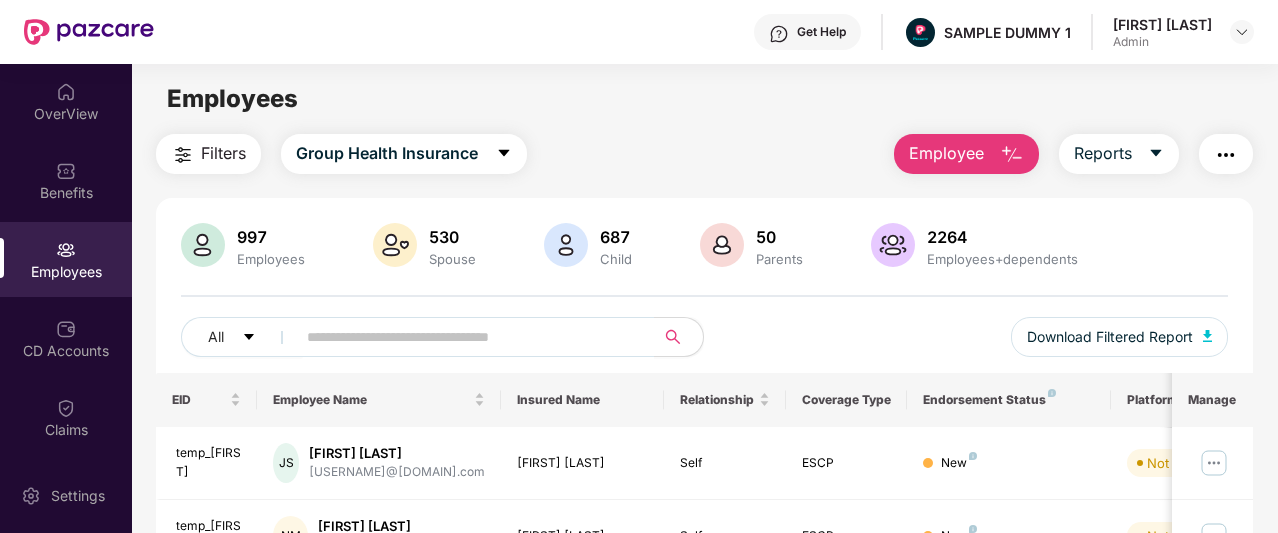 click at bounding box center (1012, 155) 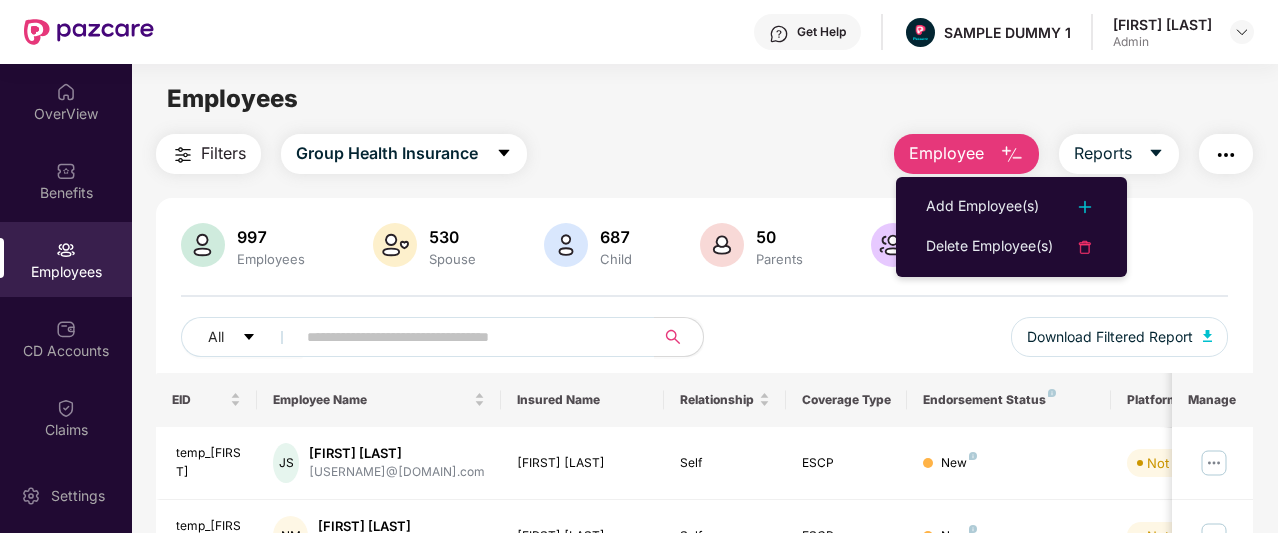 click at bounding box center [1012, 155] 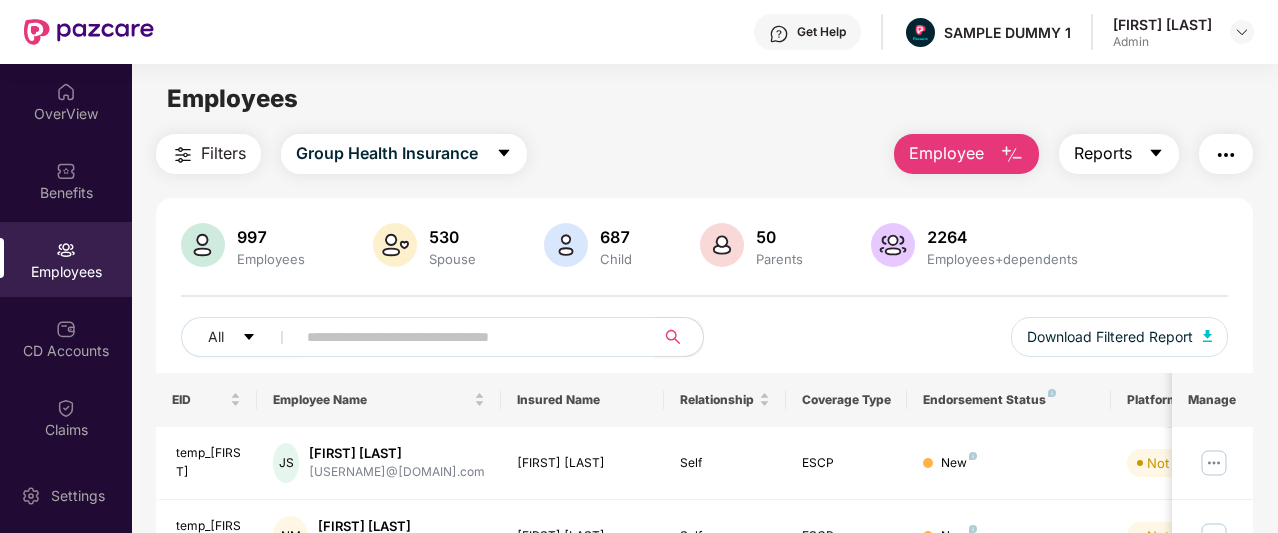 click 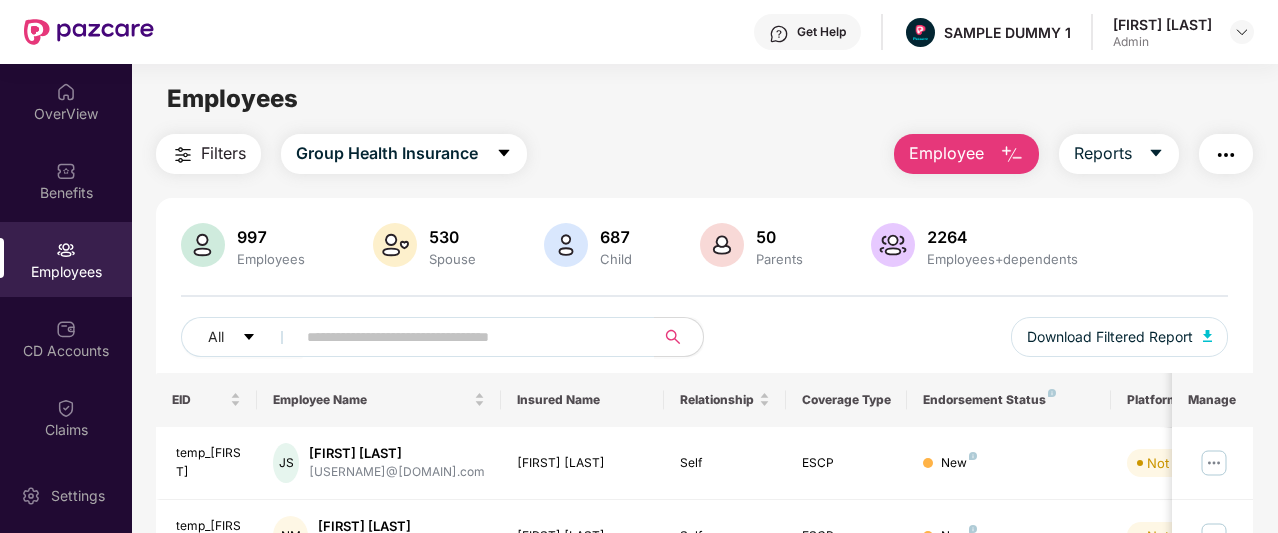 click at bounding box center [1226, 154] 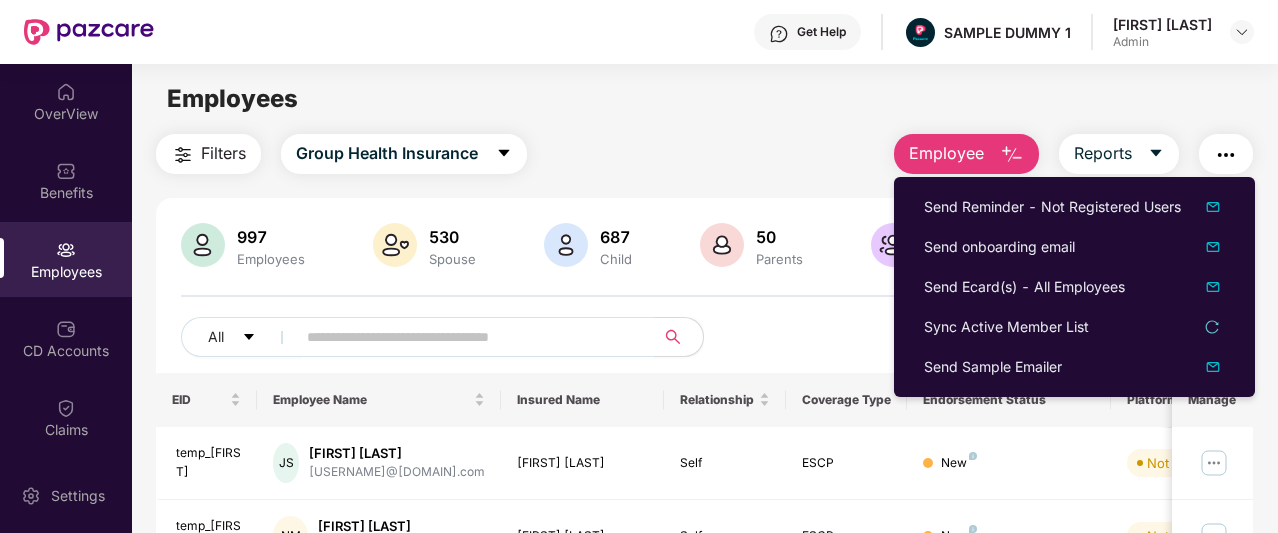 click at bounding box center [1226, 154] 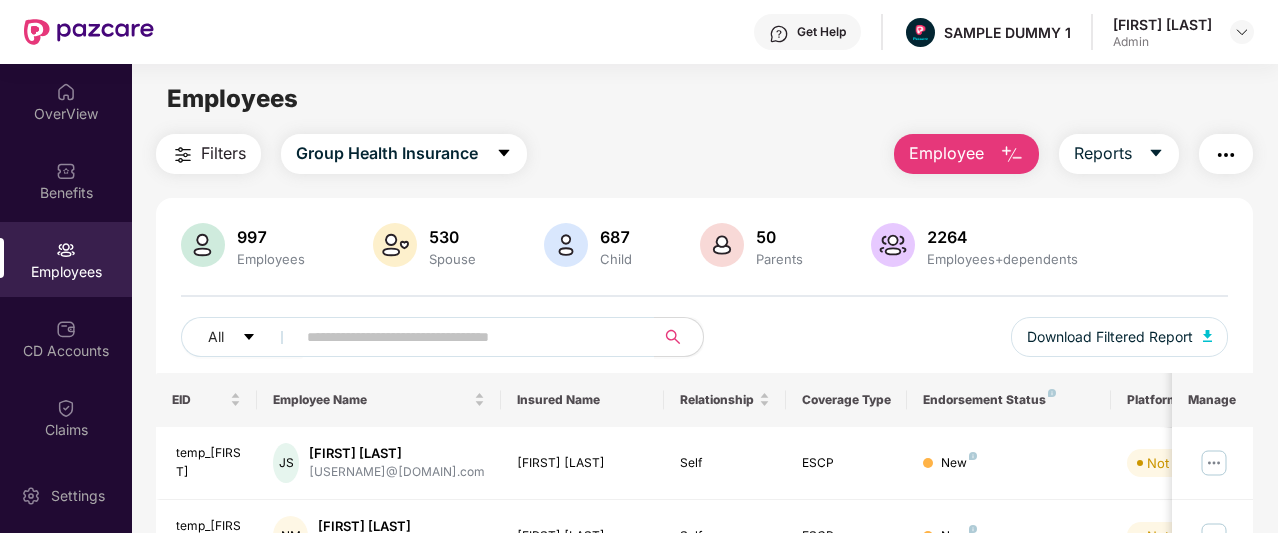 click at bounding box center (1012, 155) 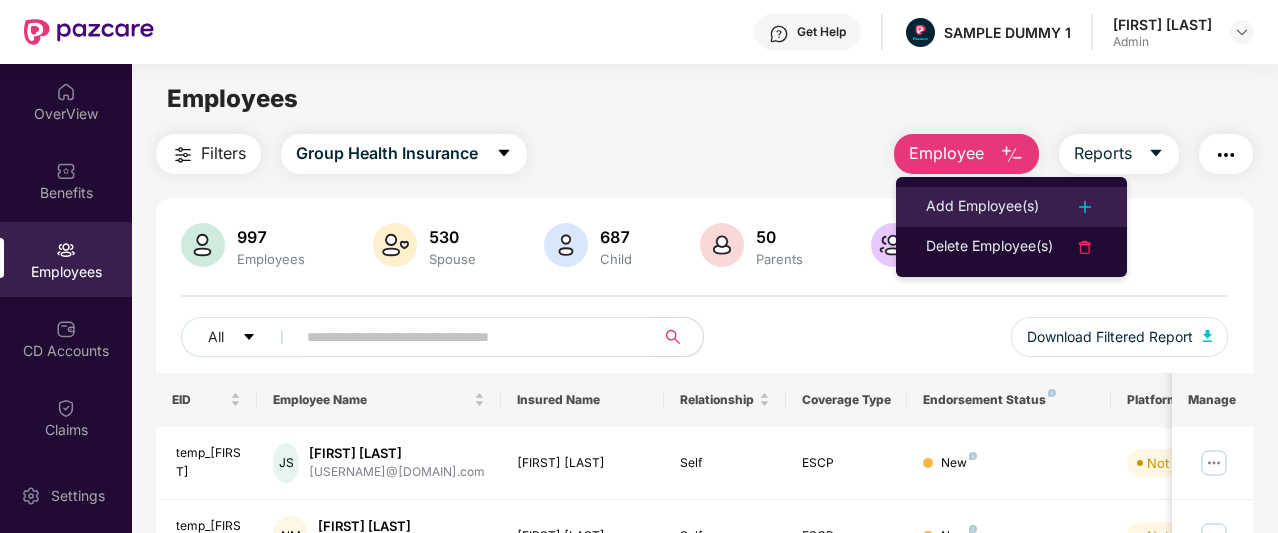 click on "Add Employee(s)" at bounding box center [982, 207] 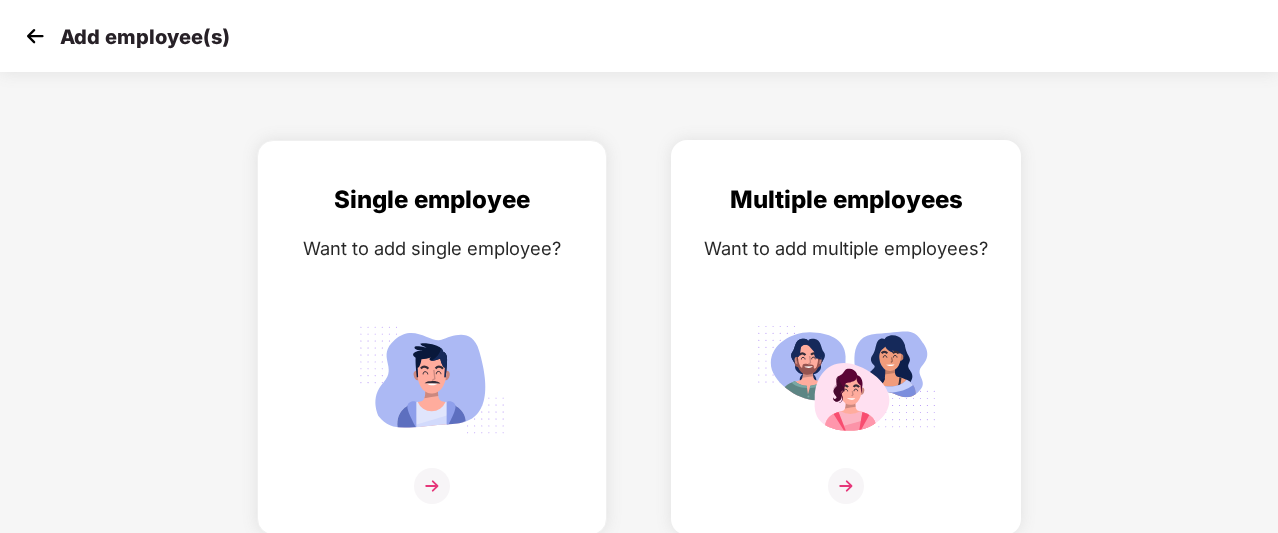 scroll, scrollTop: 30, scrollLeft: 0, axis: vertical 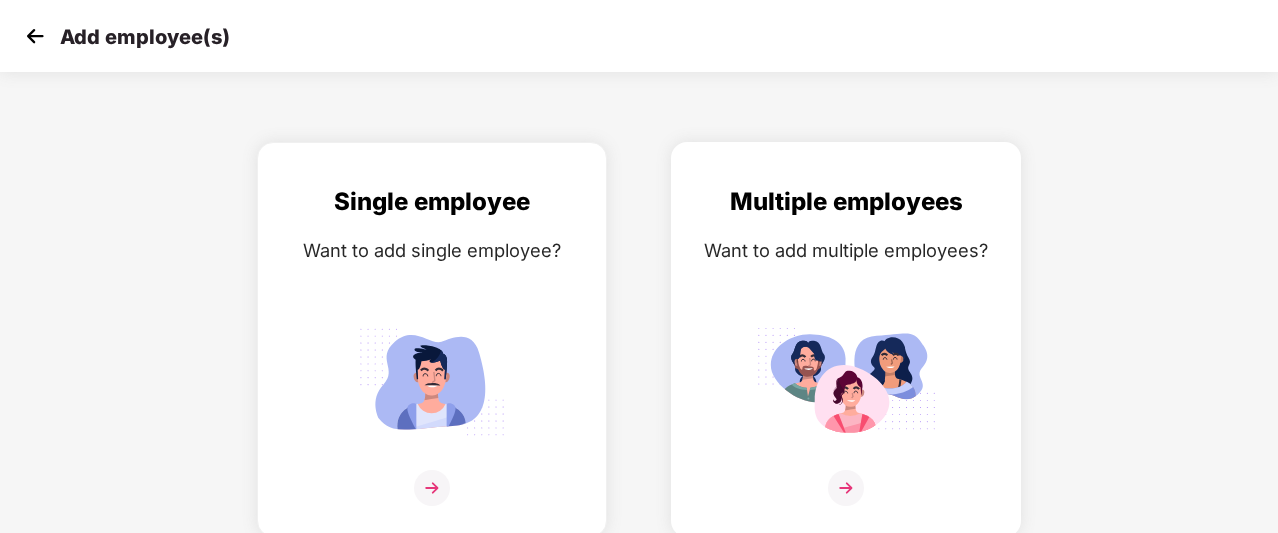 click on "Want to add multiple employees?" at bounding box center [846, 250] 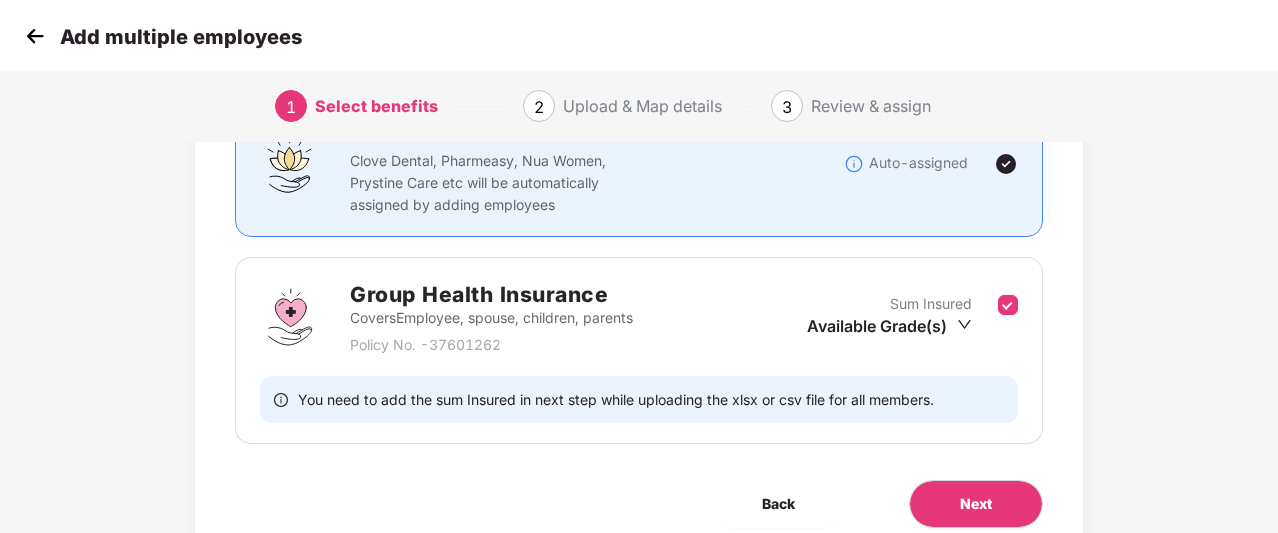 scroll, scrollTop: 228, scrollLeft: 0, axis: vertical 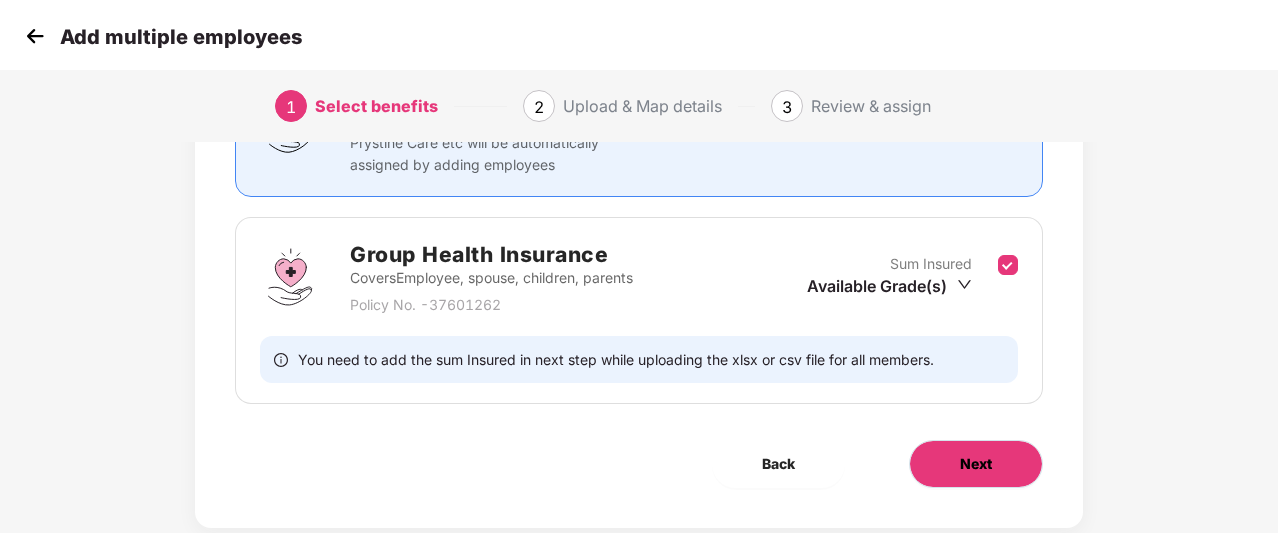 click on "Next" at bounding box center [976, 464] 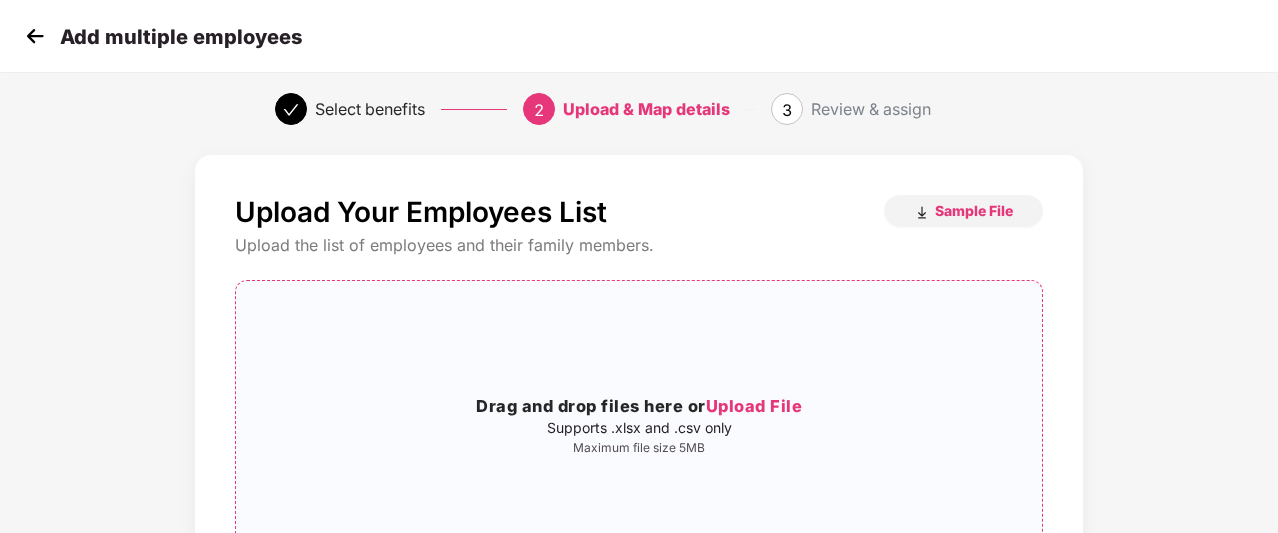scroll, scrollTop: 270, scrollLeft: 0, axis: vertical 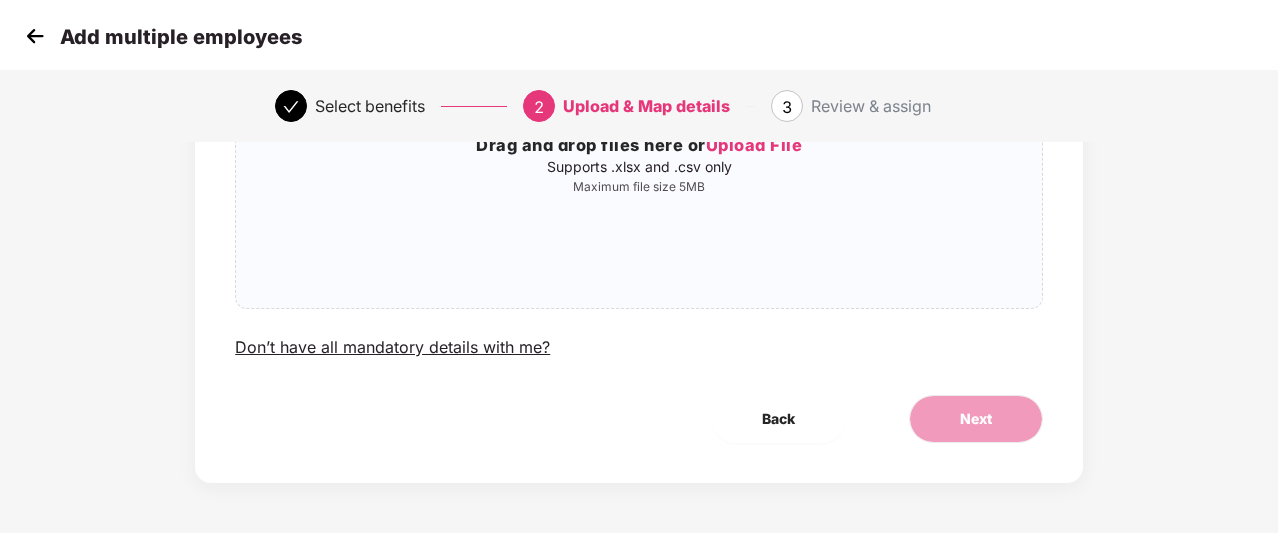 click at bounding box center (35, 36) 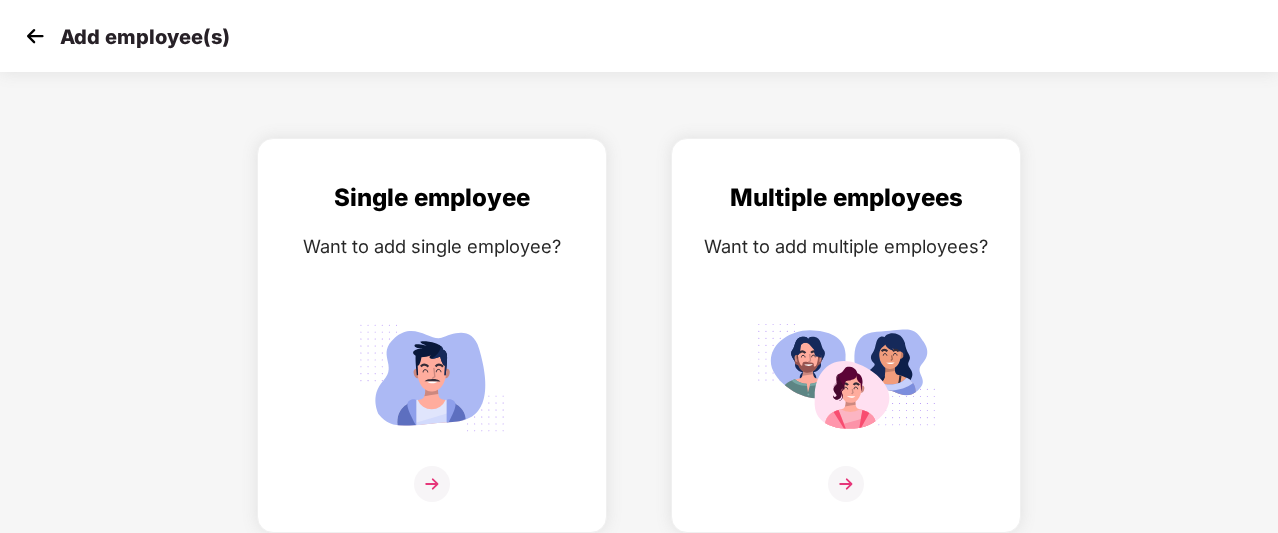scroll, scrollTop: 0, scrollLeft: 0, axis: both 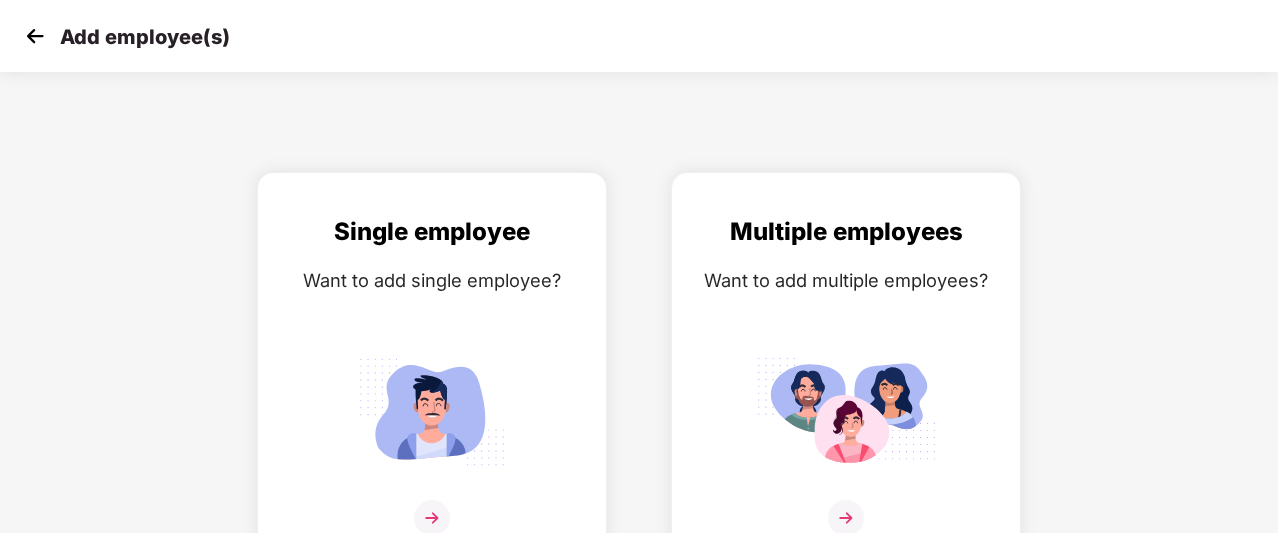 click at bounding box center (35, 36) 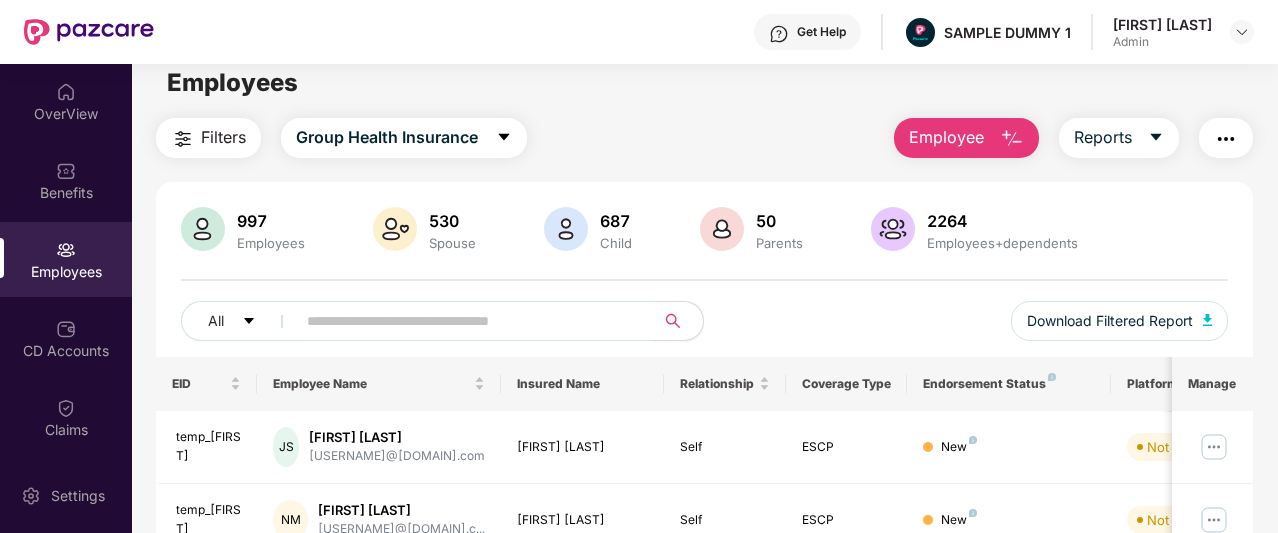 scroll, scrollTop: 19, scrollLeft: 0, axis: vertical 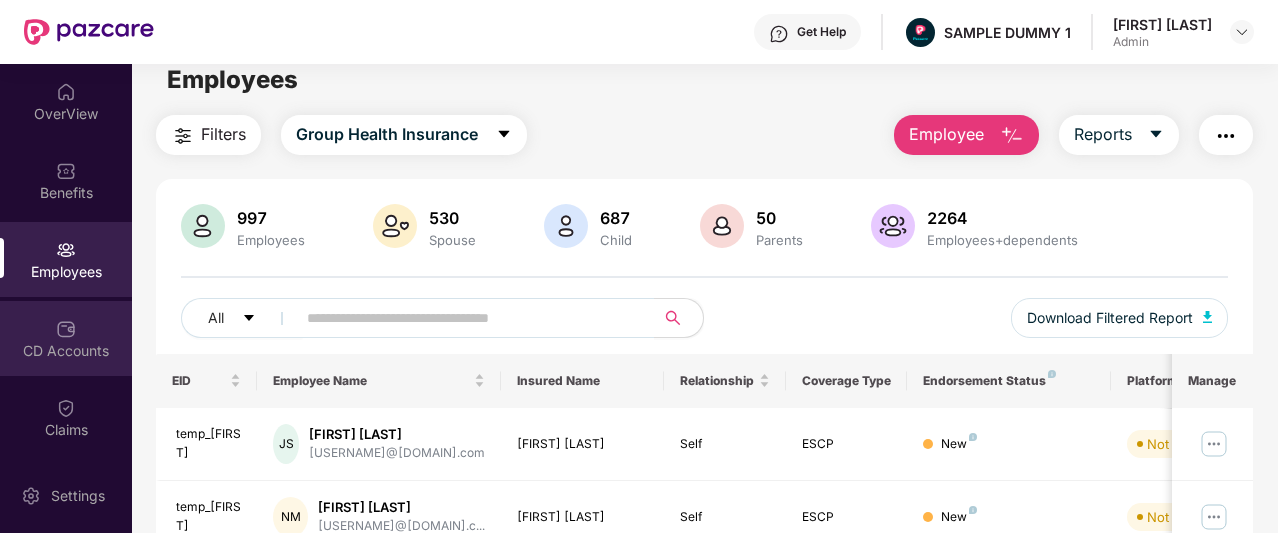 click on "CD Accounts" at bounding box center (66, 338) 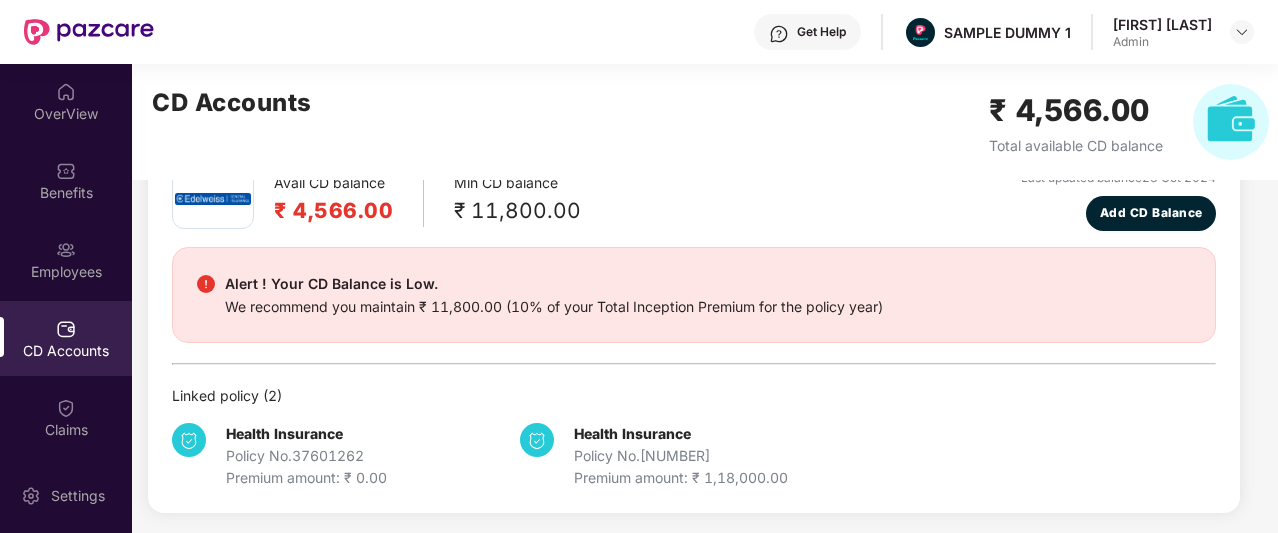 scroll, scrollTop: 110, scrollLeft: 0, axis: vertical 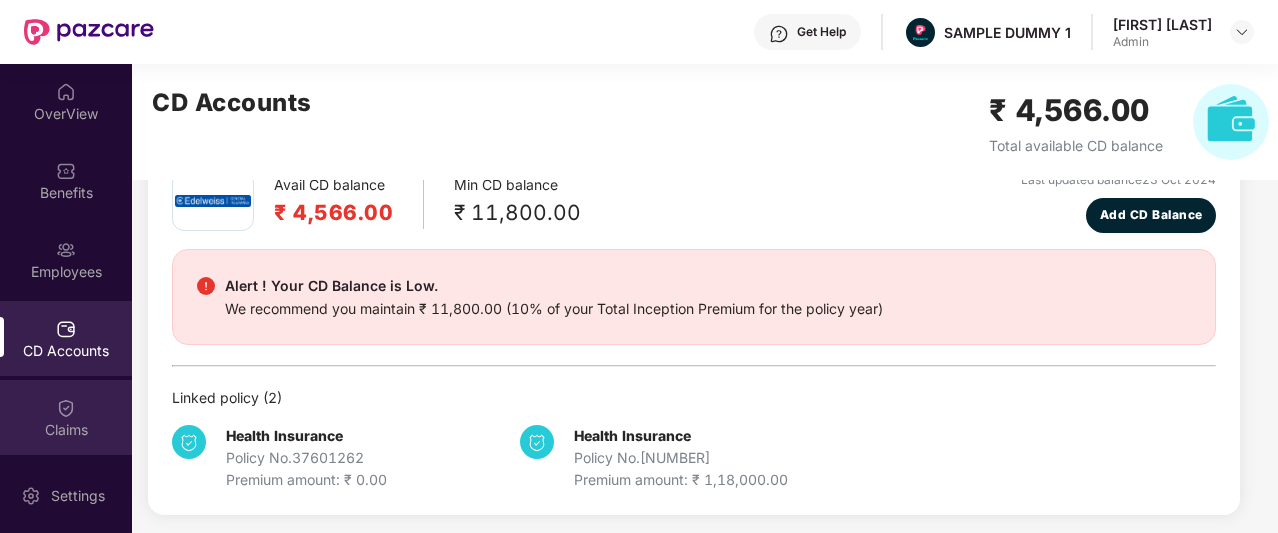 click at bounding box center (66, 408) 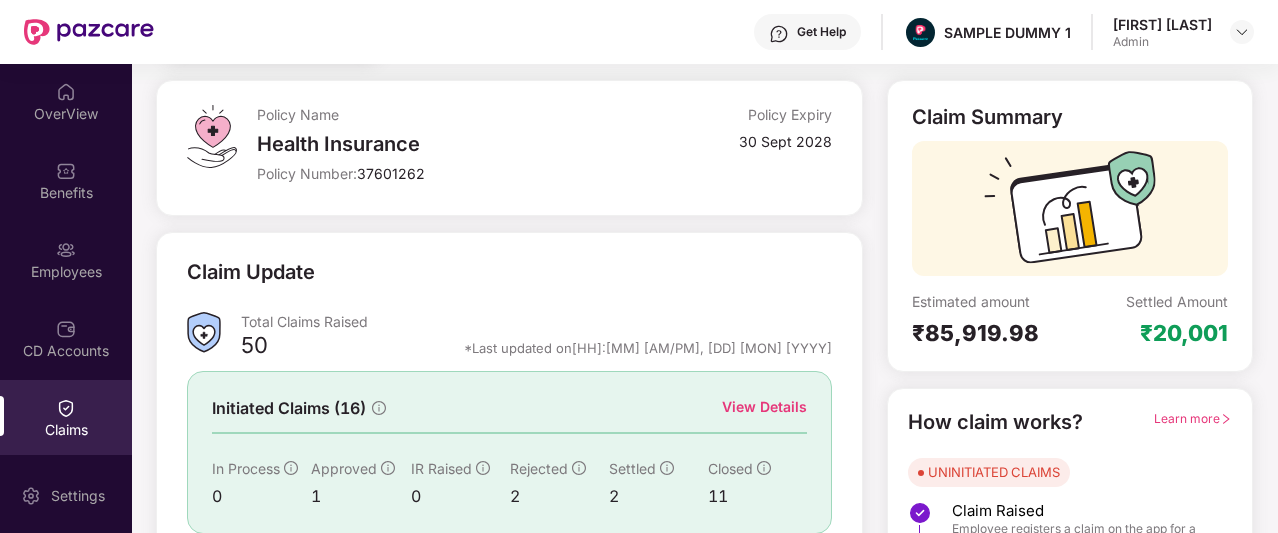 scroll, scrollTop: 114, scrollLeft: 0, axis: vertical 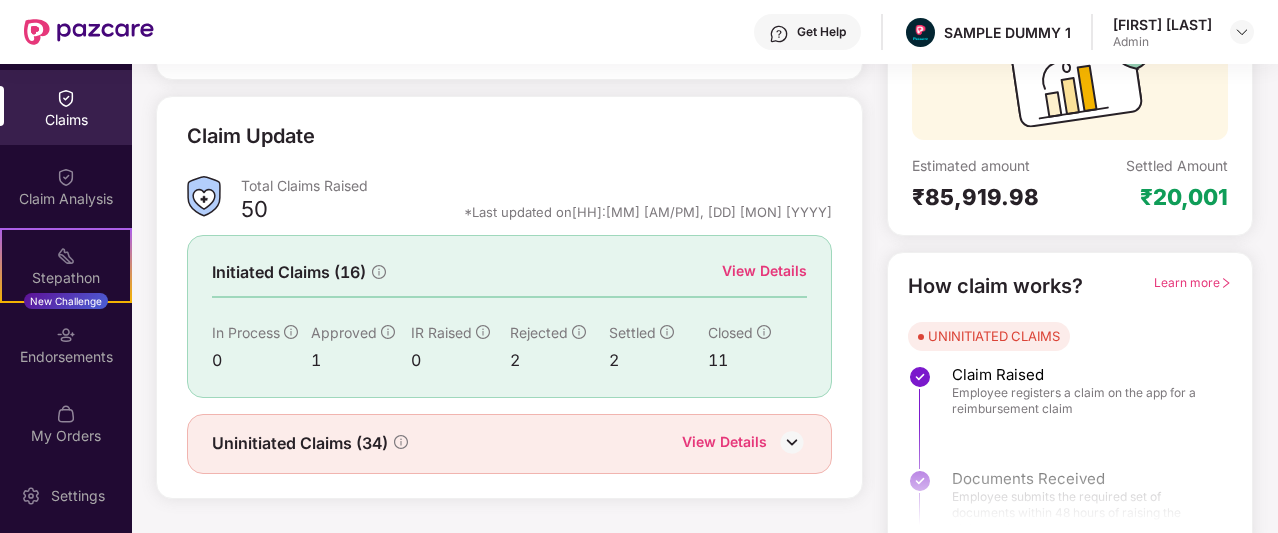 click on "View Details" at bounding box center [764, 271] 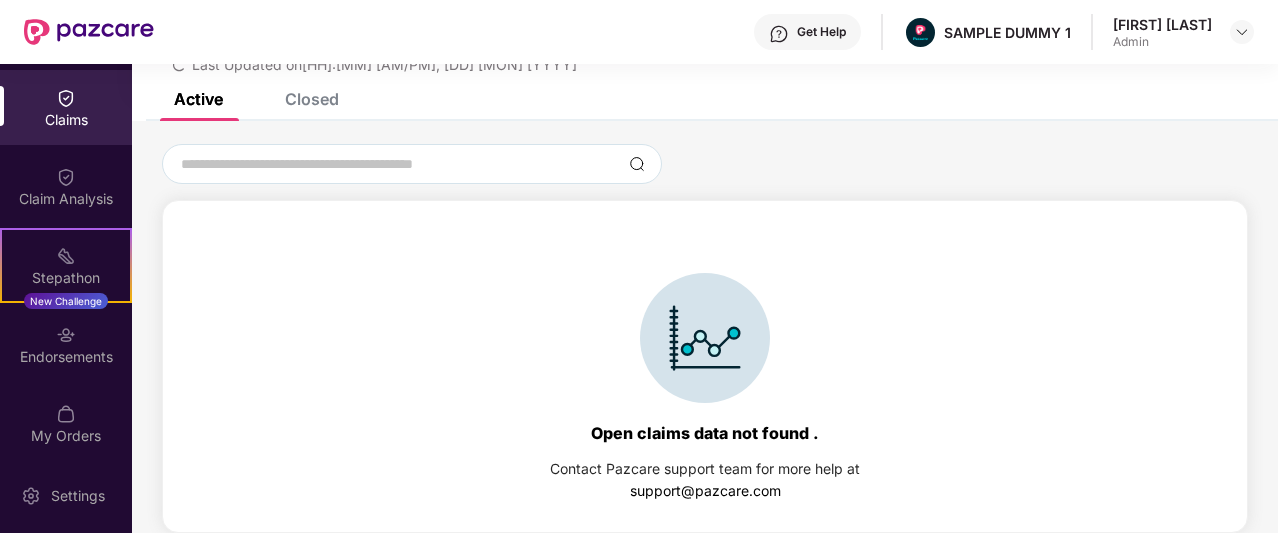 scroll, scrollTop: 36, scrollLeft: 0, axis: vertical 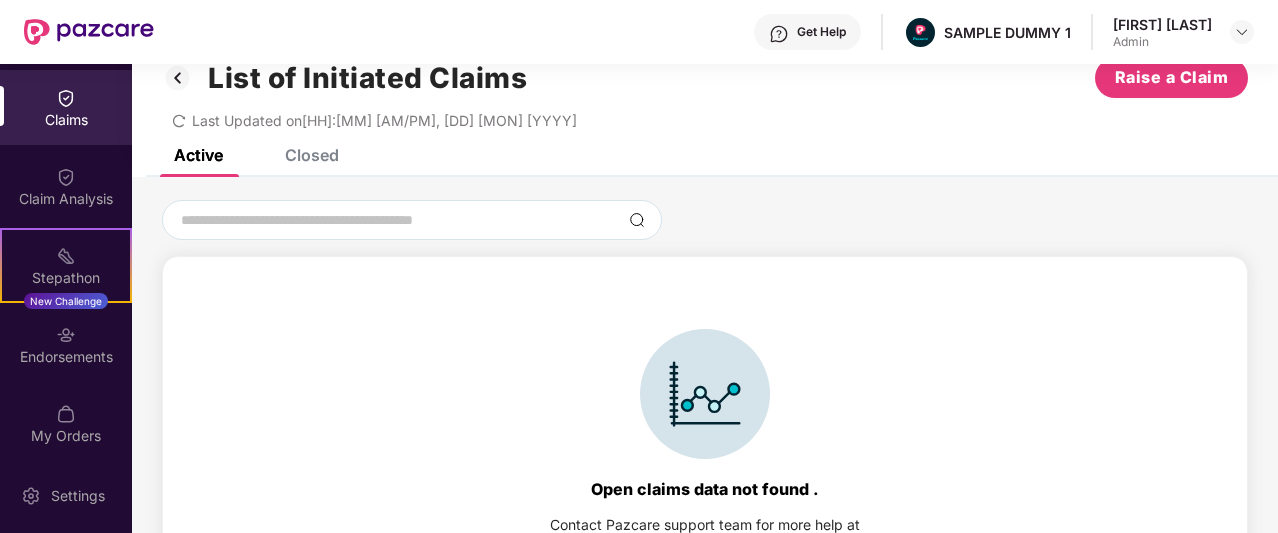 click on "Closed" at bounding box center [297, 155] 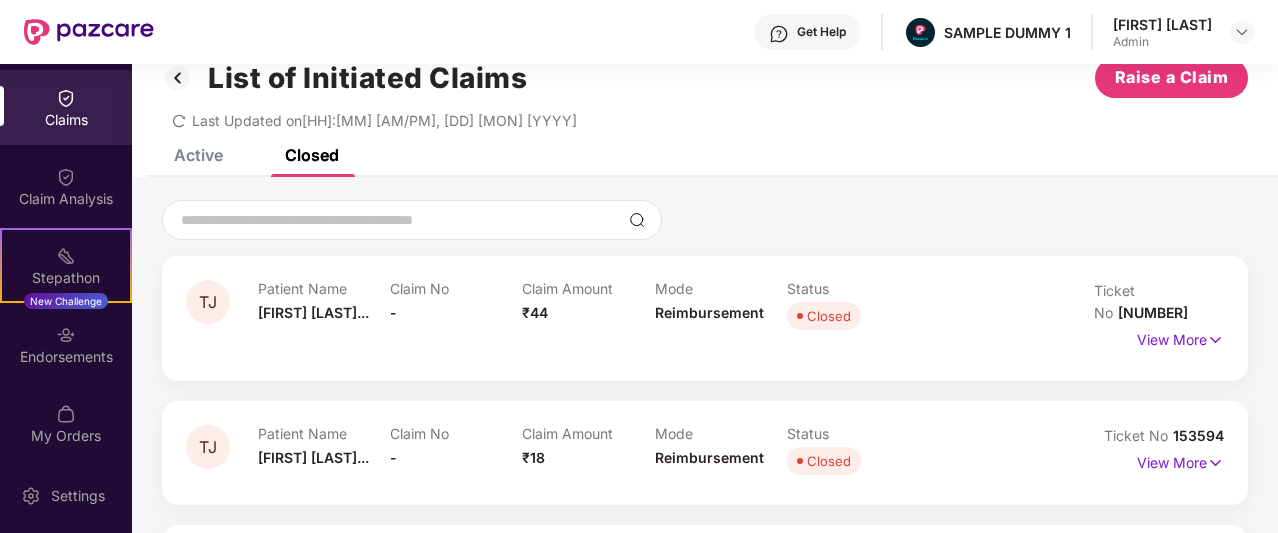 scroll, scrollTop: 95, scrollLeft: 0, axis: vertical 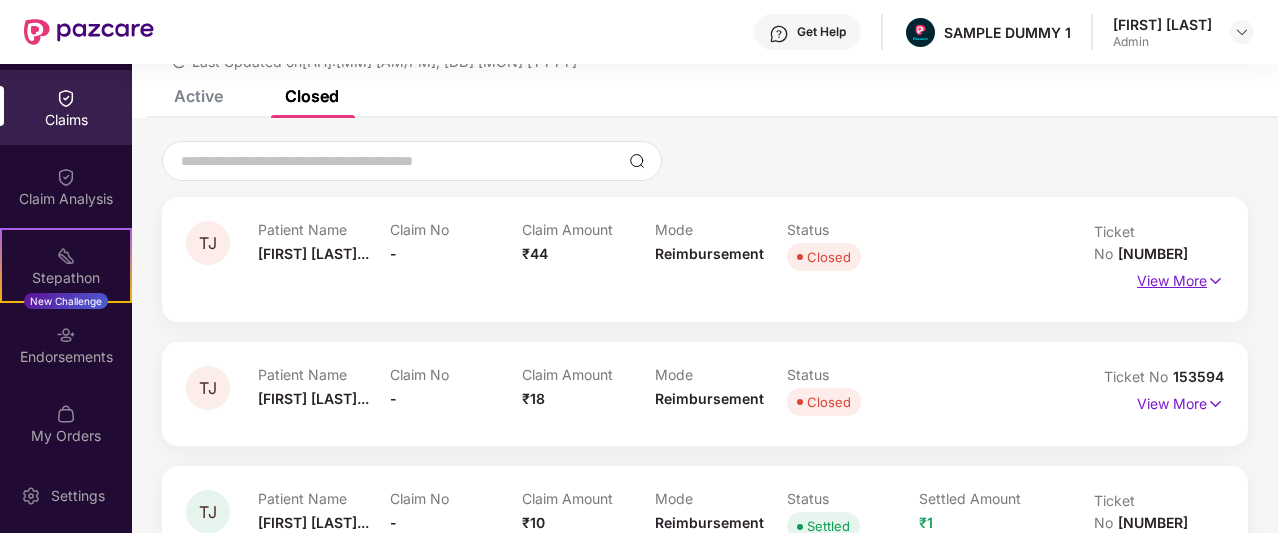 click on "View More" at bounding box center [1180, 278] 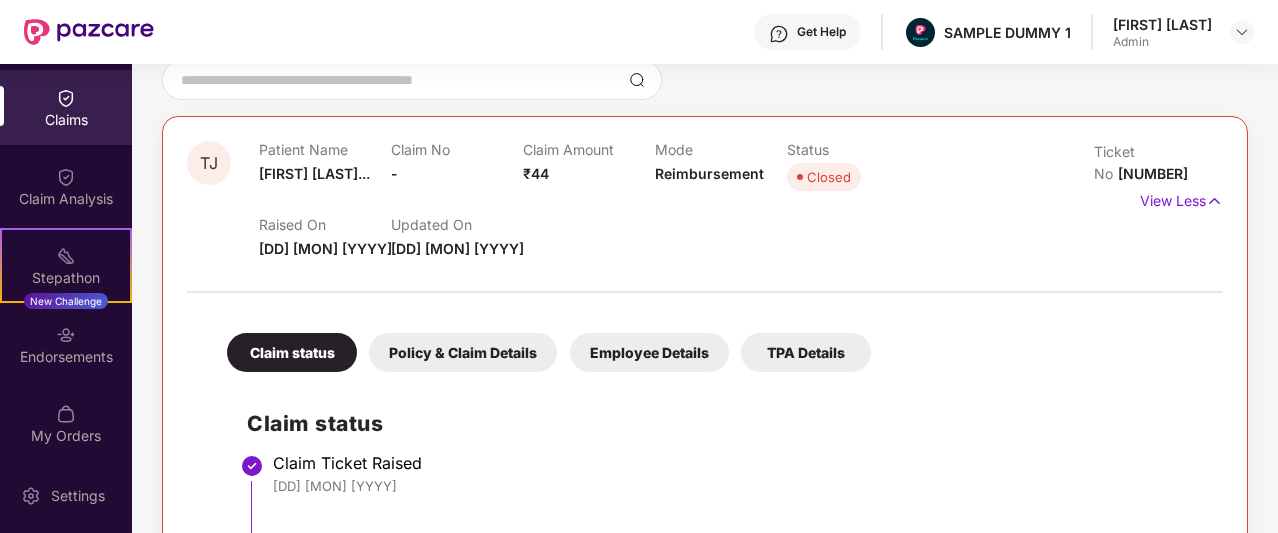 scroll, scrollTop: 0, scrollLeft: 0, axis: both 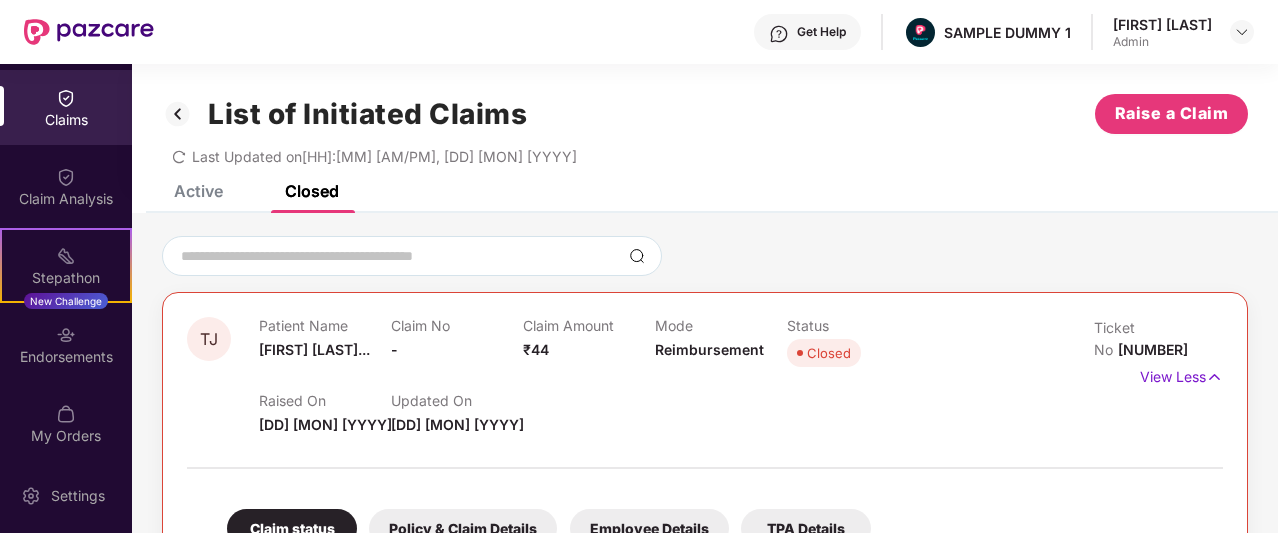 click at bounding box center (178, 114) 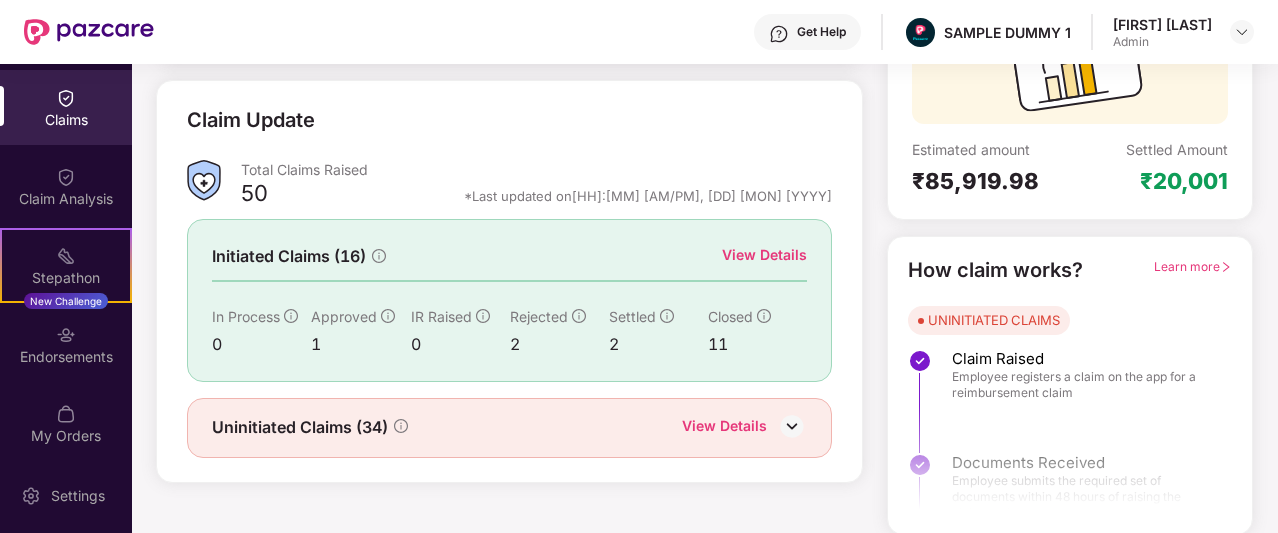 scroll, scrollTop: 242, scrollLeft: 0, axis: vertical 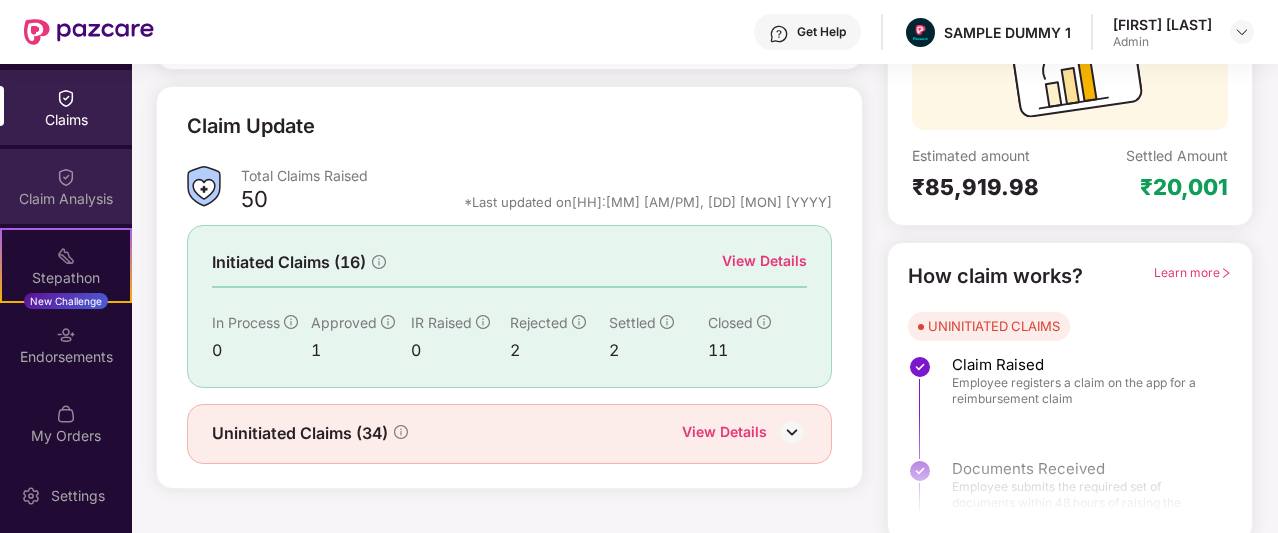 click on "Claim Analysis" at bounding box center (66, 186) 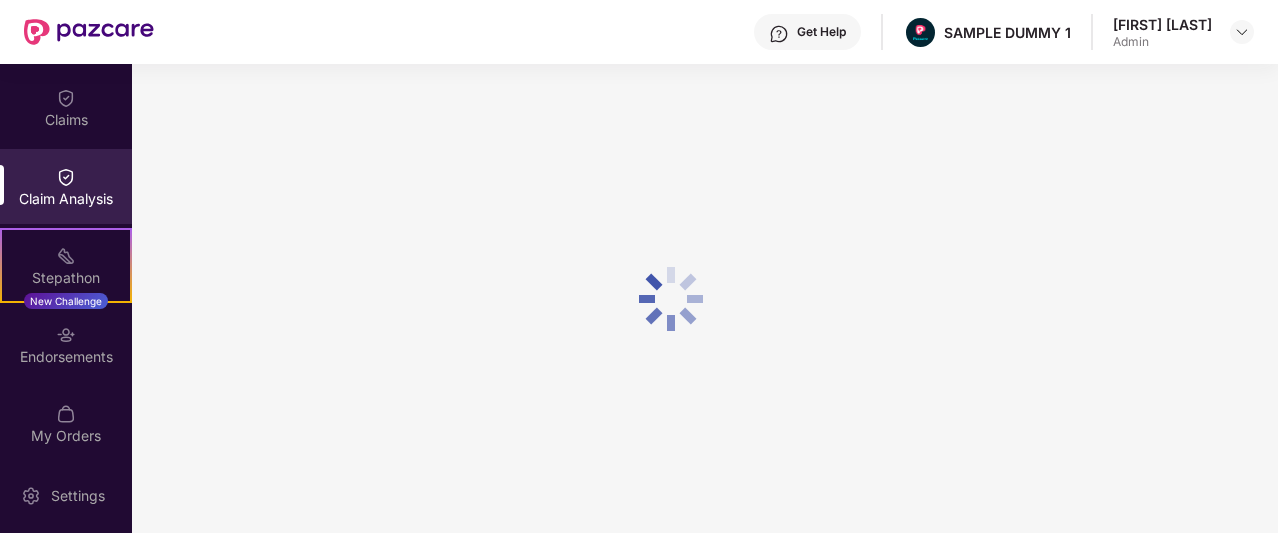 scroll, scrollTop: 0, scrollLeft: 0, axis: both 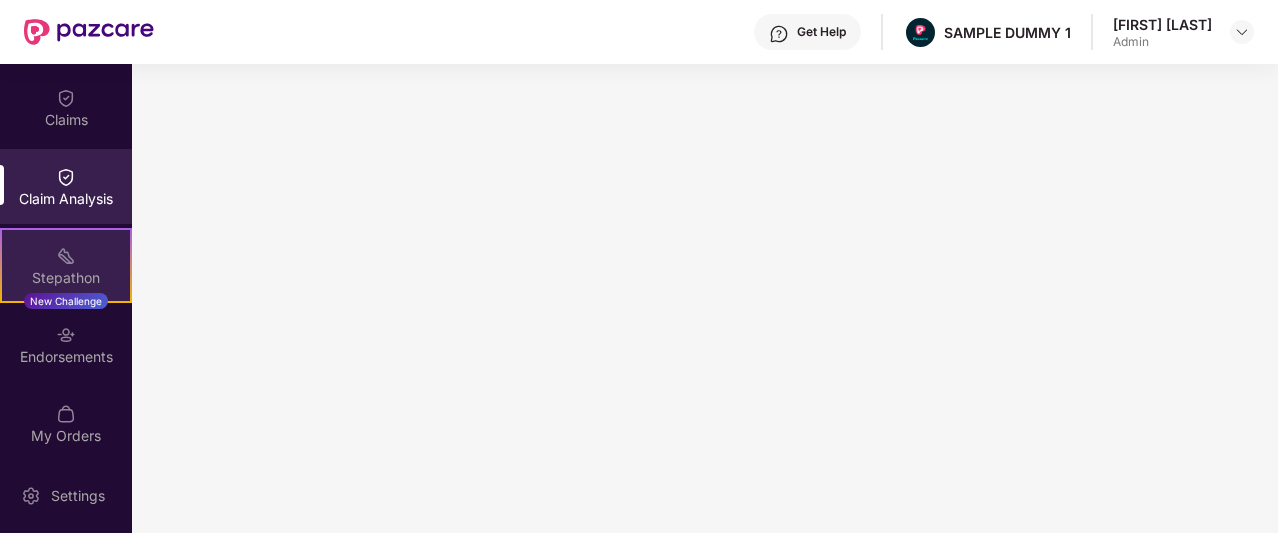 click on "Stepathon" at bounding box center [66, 278] 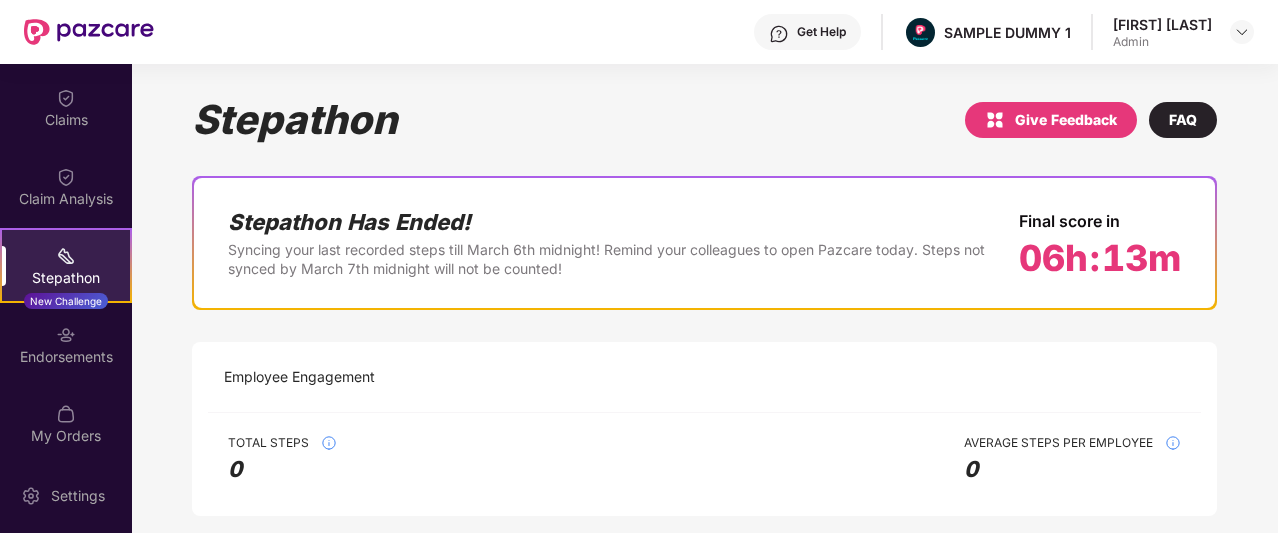 click on "Claim Analysis" at bounding box center [66, 199] 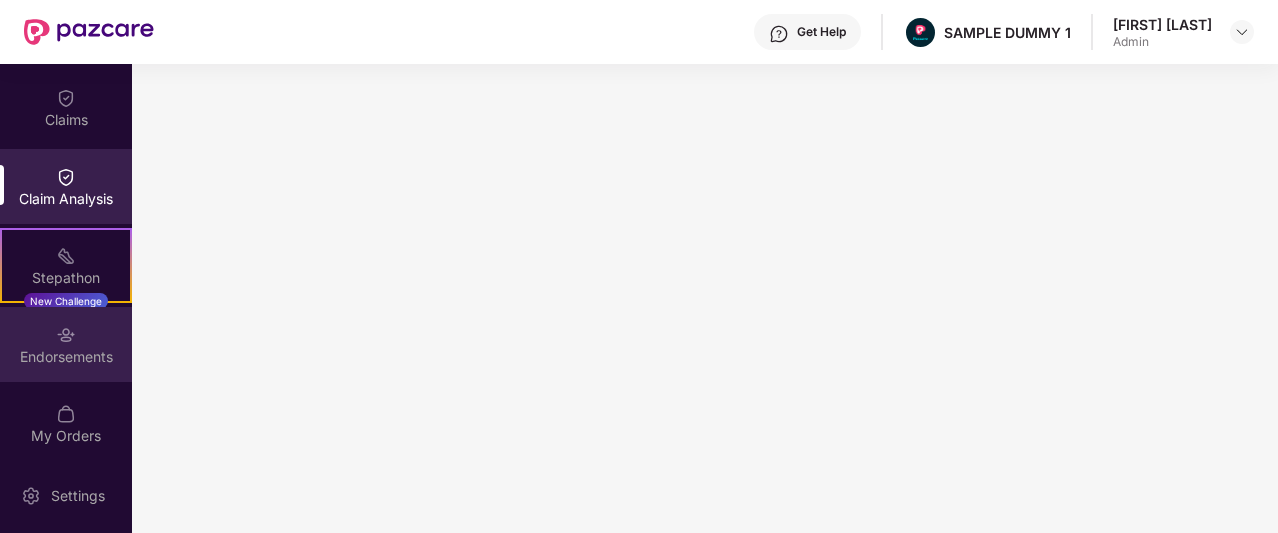 click on "Endorsements" at bounding box center (66, 357) 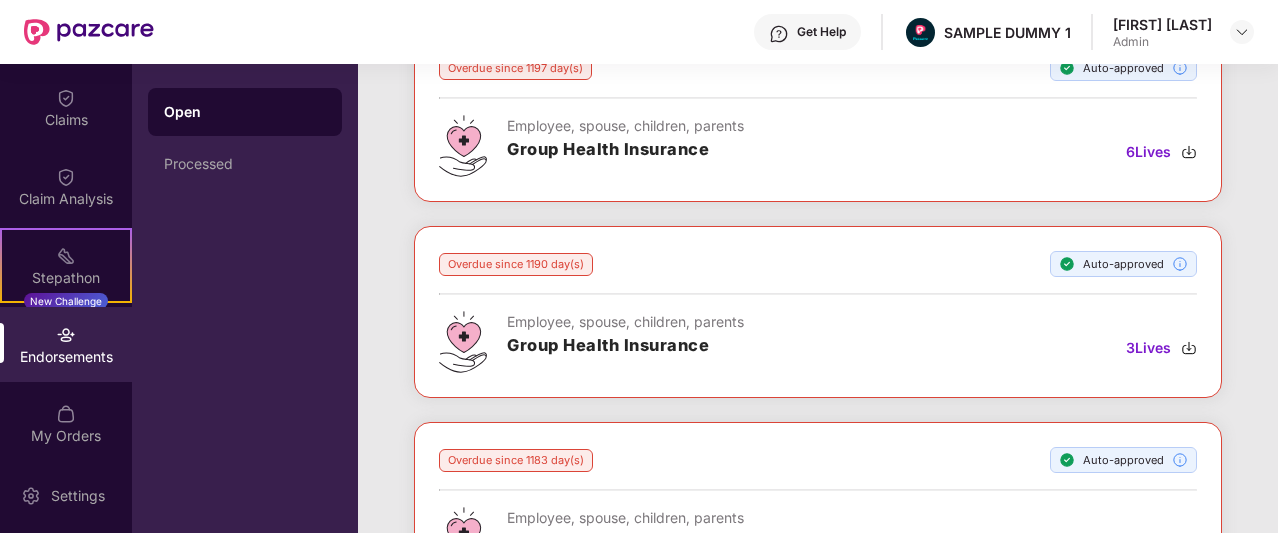 scroll, scrollTop: 4, scrollLeft: 0, axis: vertical 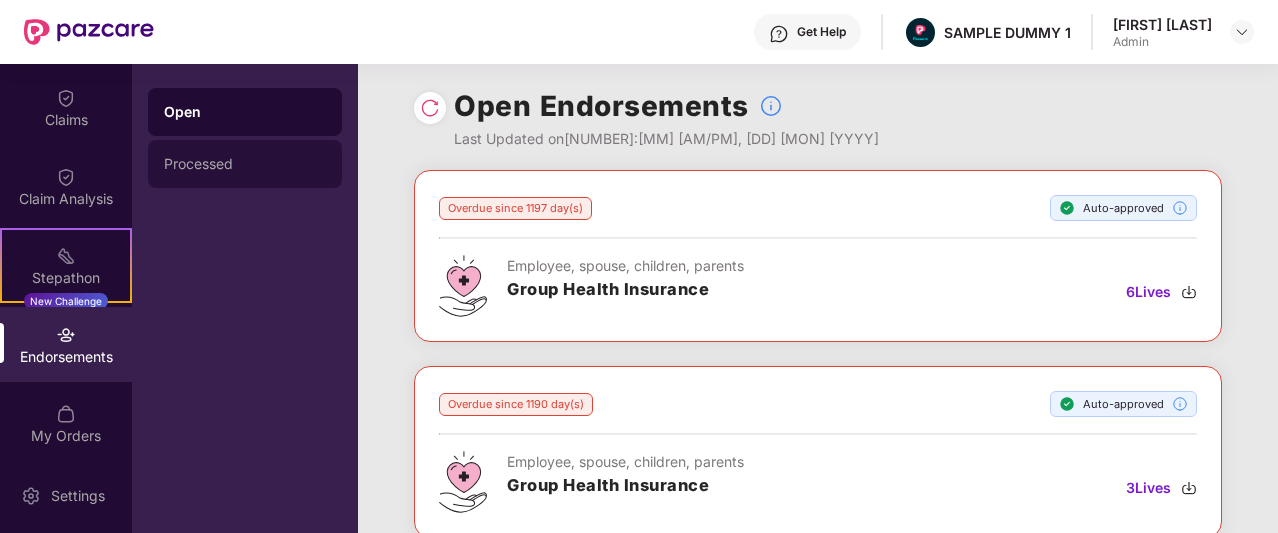 click on "Processed" at bounding box center [245, 164] 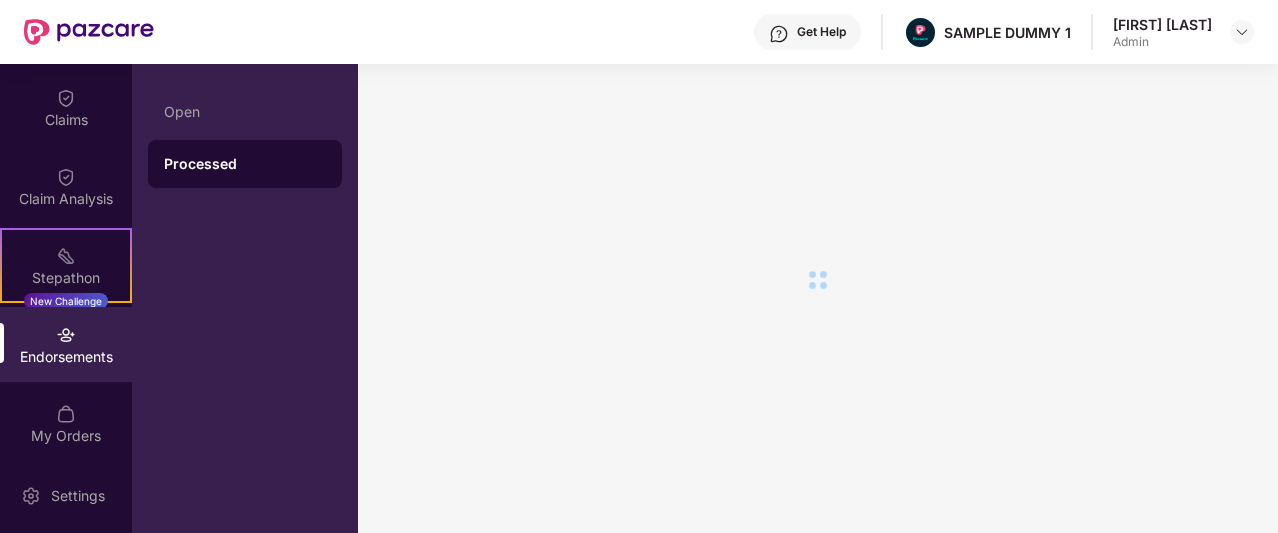 scroll, scrollTop: 0, scrollLeft: 0, axis: both 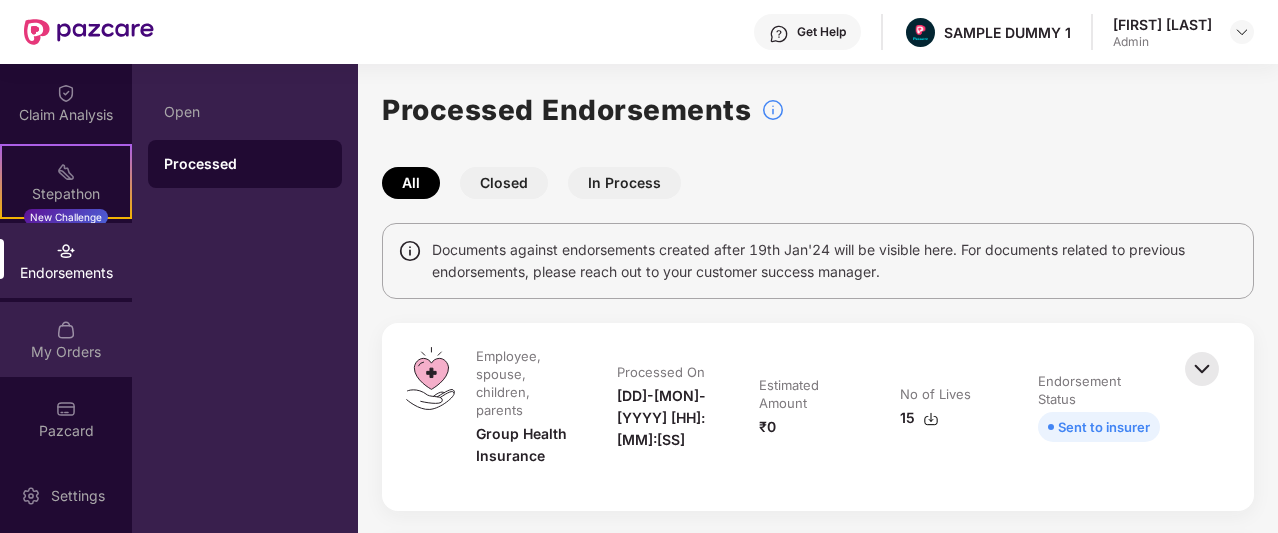 click on "My Orders" at bounding box center (66, 339) 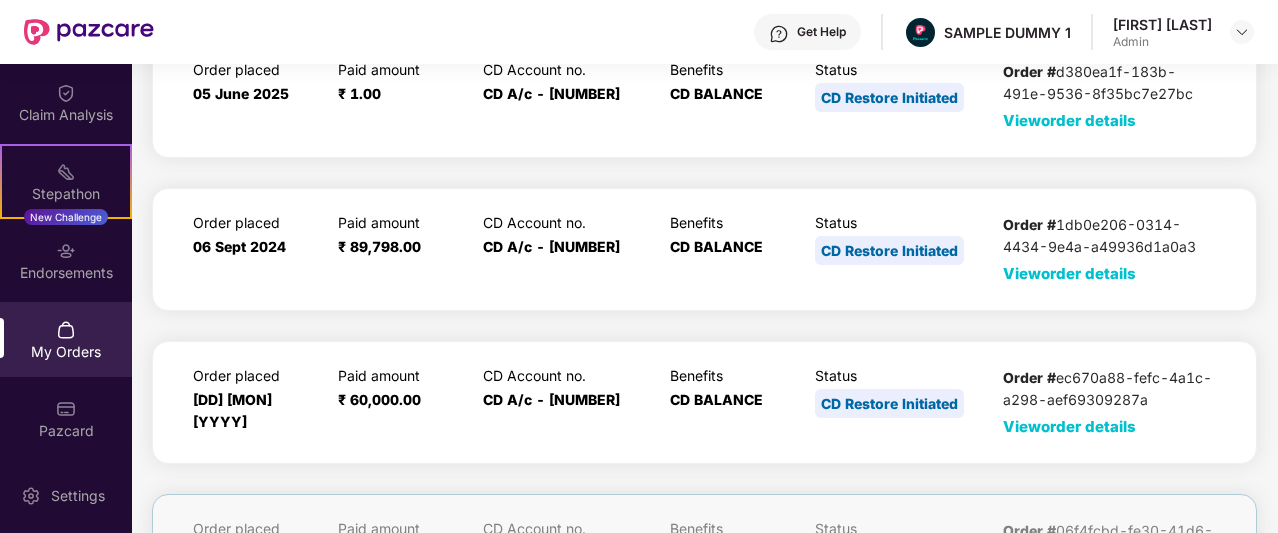 scroll, scrollTop: 0, scrollLeft: 0, axis: both 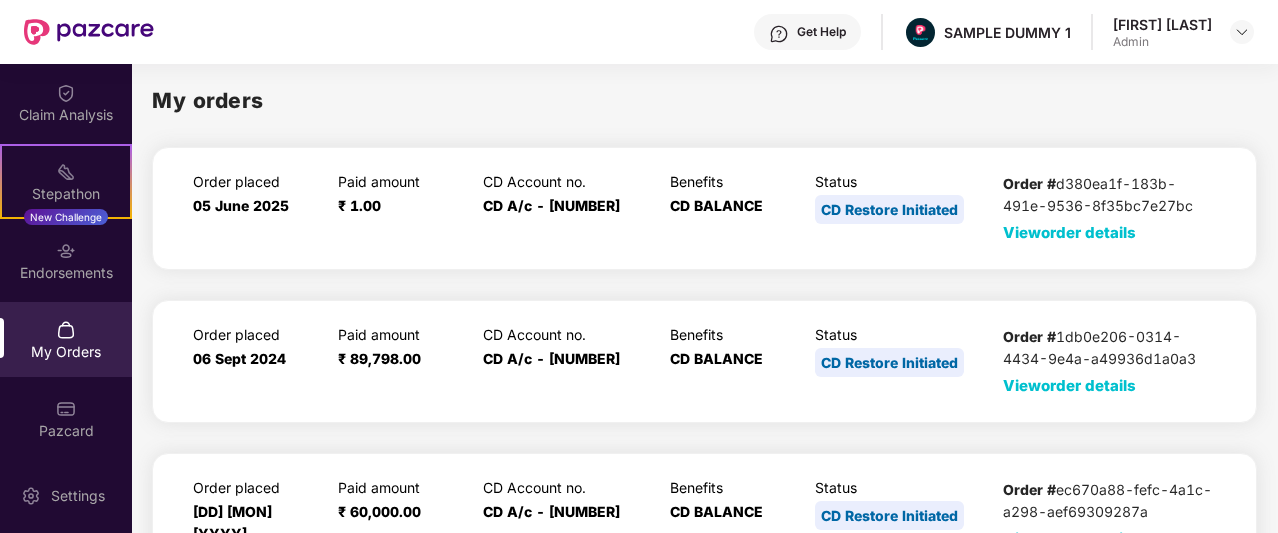click on "View  order details" at bounding box center (1069, 232) 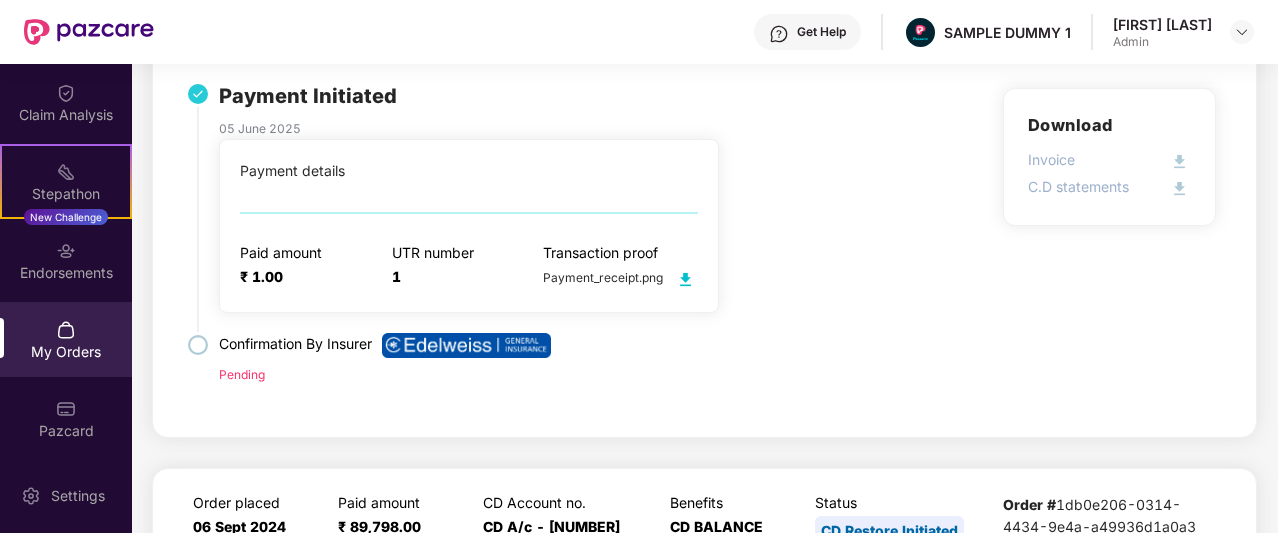 scroll, scrollTop: 216, scrollLeft: 0, axis: vertical 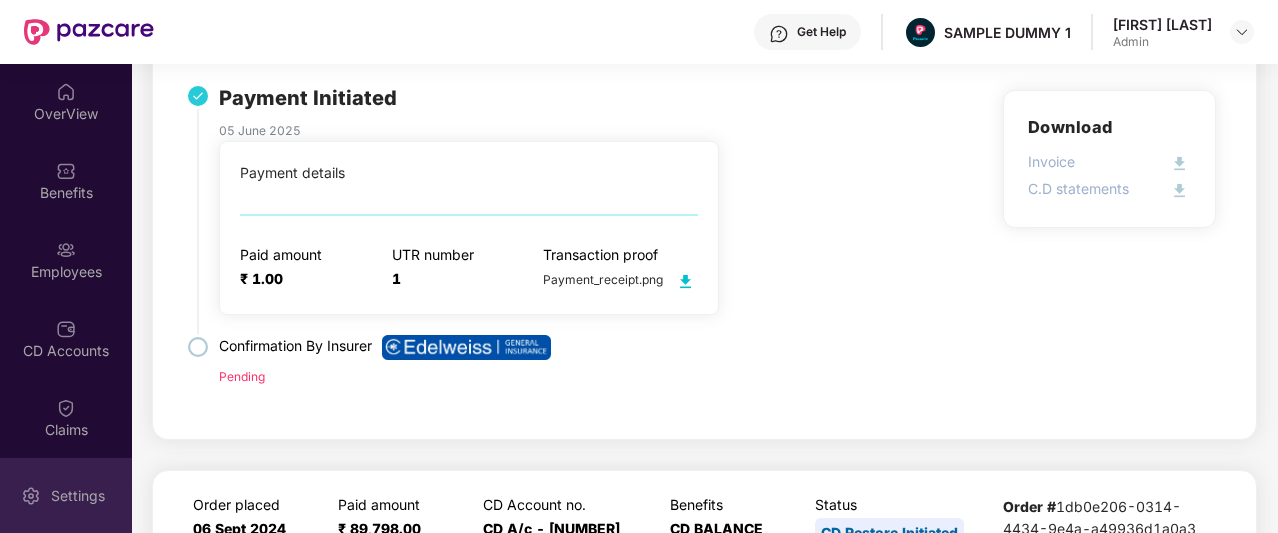 click on "Settings" at bounding box center [78, 496] 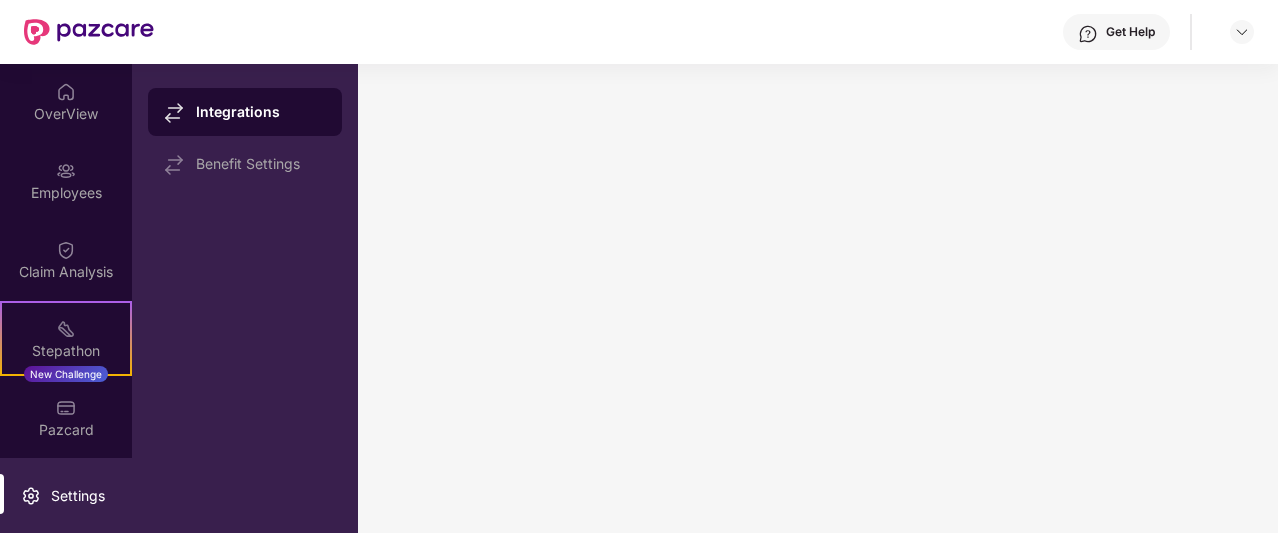 scroll, scrollTop: 0, scrollLeft: 0, axis: both 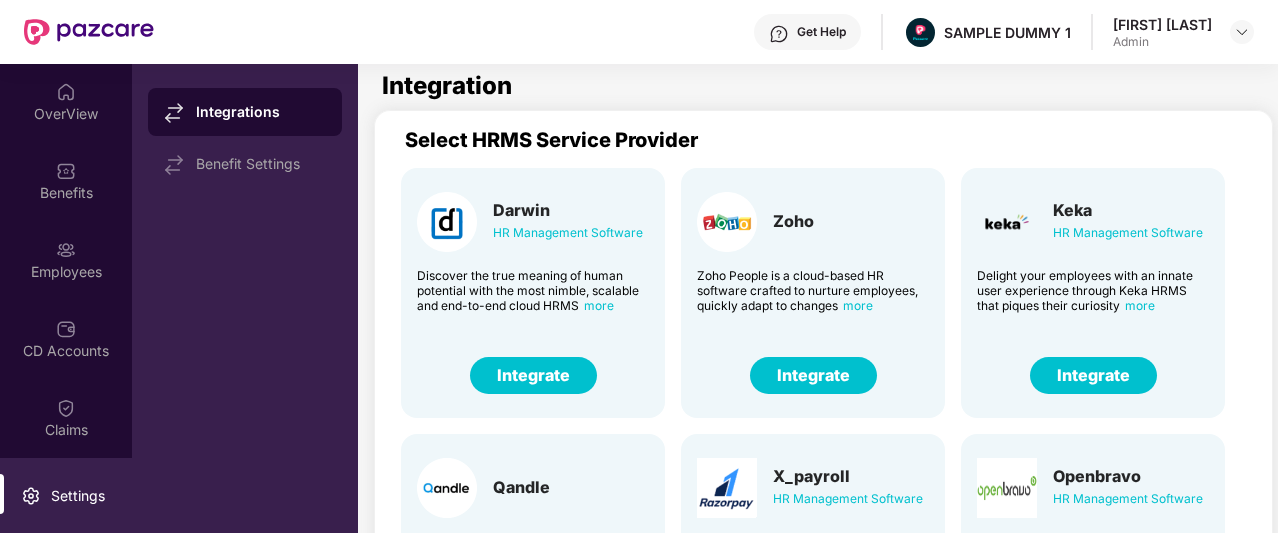 click on "Integrate" at bounding box center (813, 375) 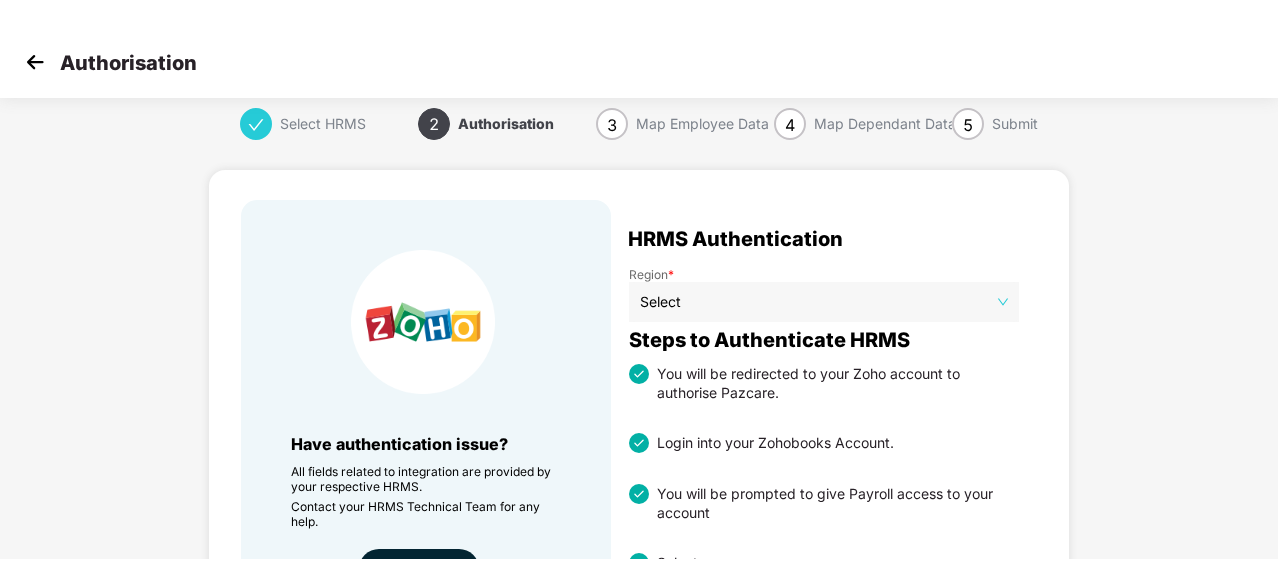scroll, scrollTop: 4, scrollLeft: 0, axis: vertical 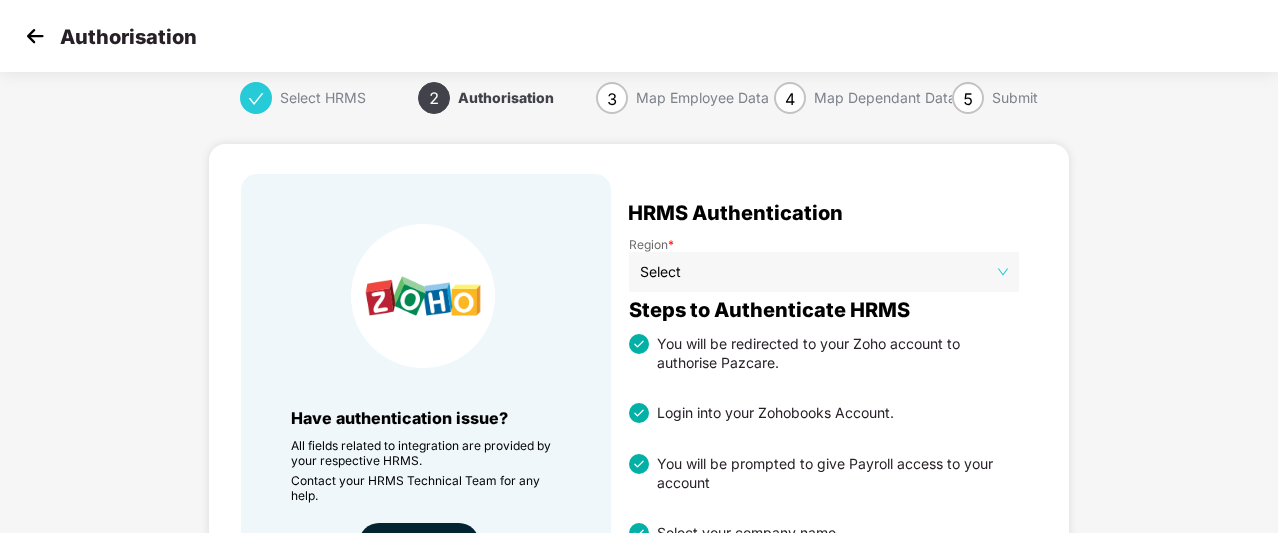 click at bounding box center (35, 36) 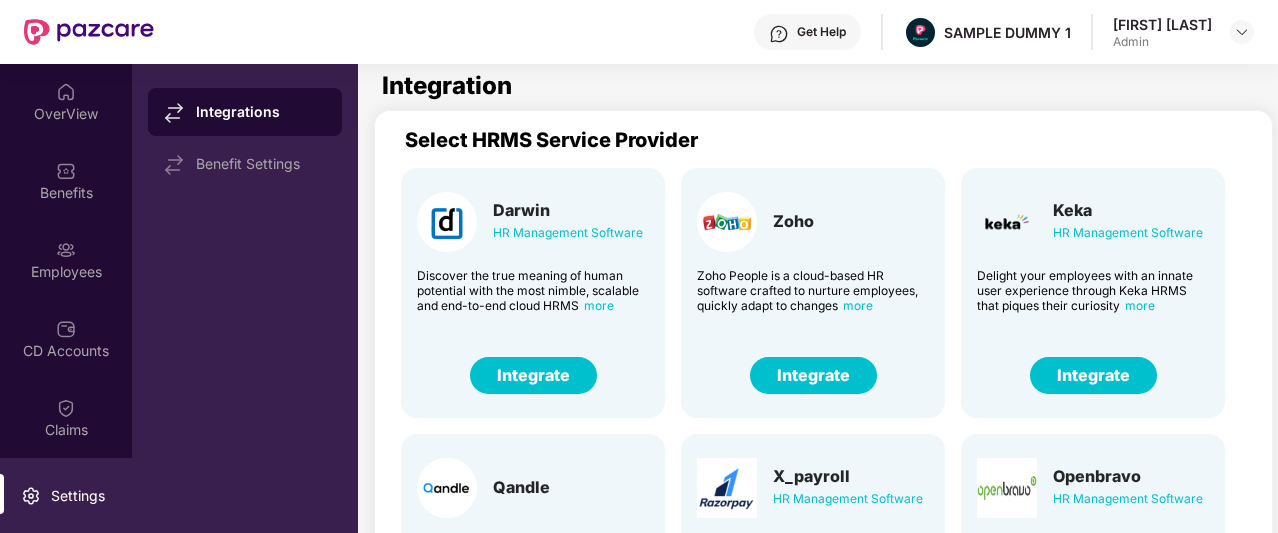 click on "OverView" at bounding box center [66, 114] 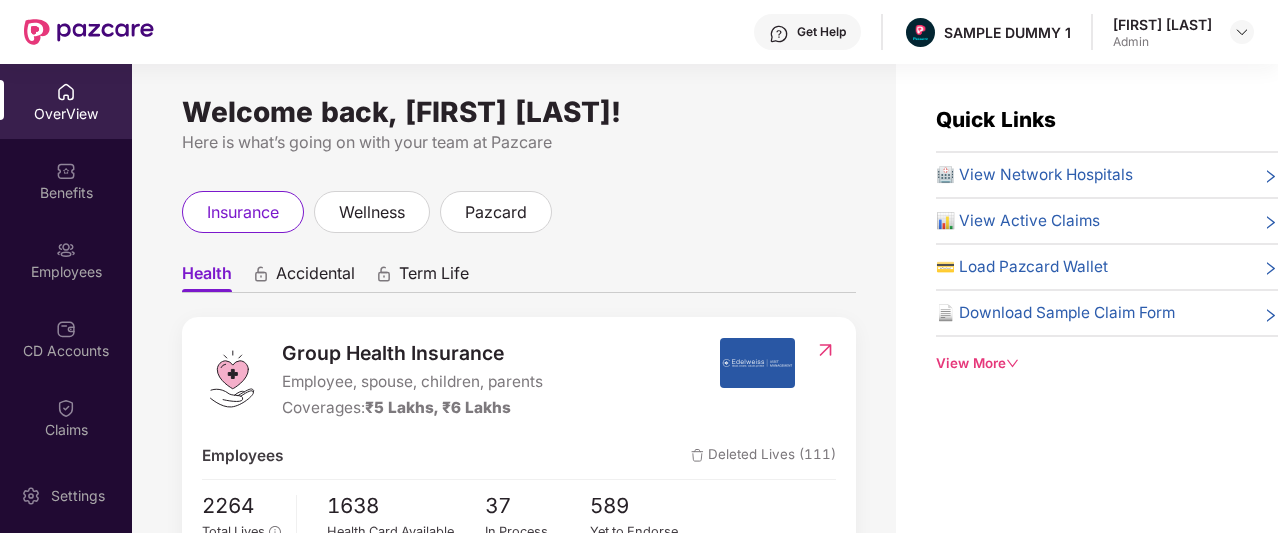 click on "Get Help" at bounding box center [821, 32] 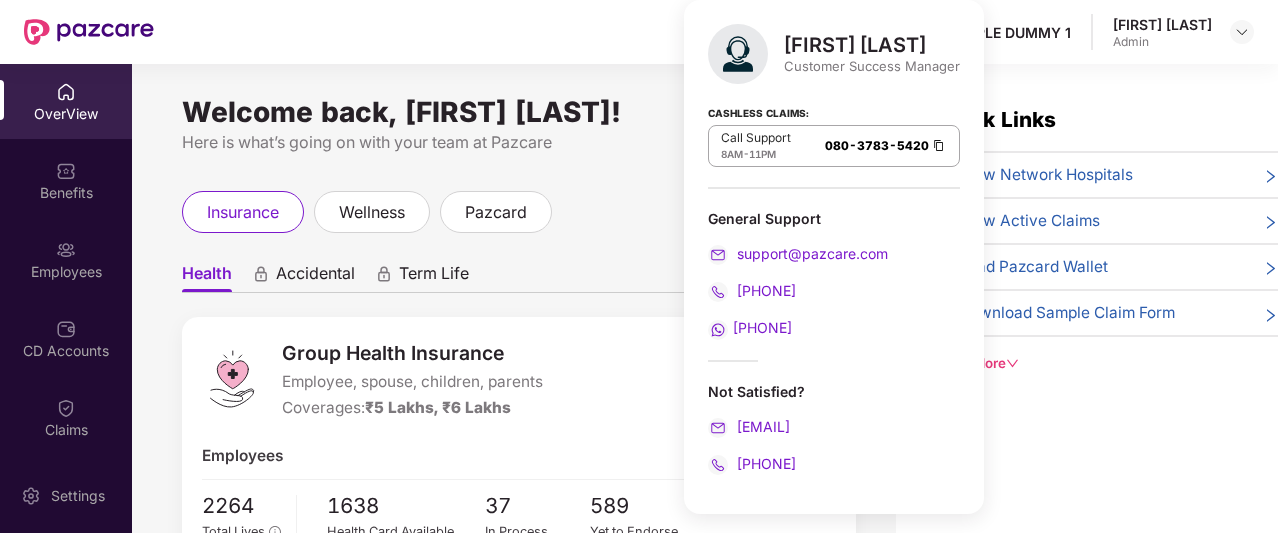 click on "Quick Links 🏥 View Network Hospitals 📊 View Active Claims 💳 Load Pazcard Wallet 📄 Download Sample Claim Form View More" at bounding box center (1087, 330) 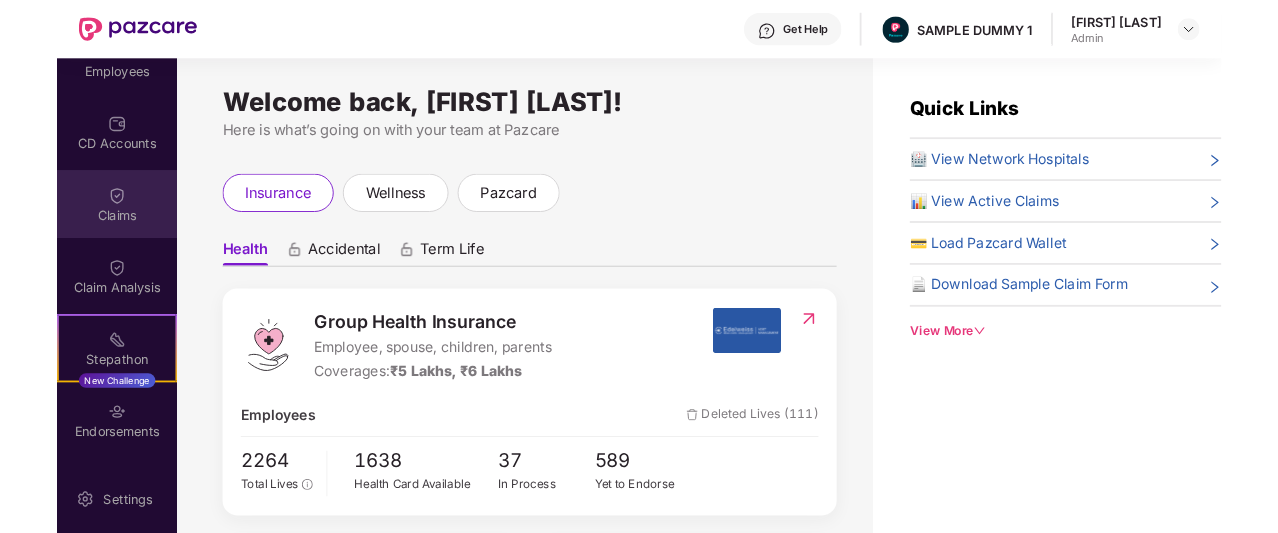scroll, scrollTop: 202, scrollLeft: 0, axis: vertical 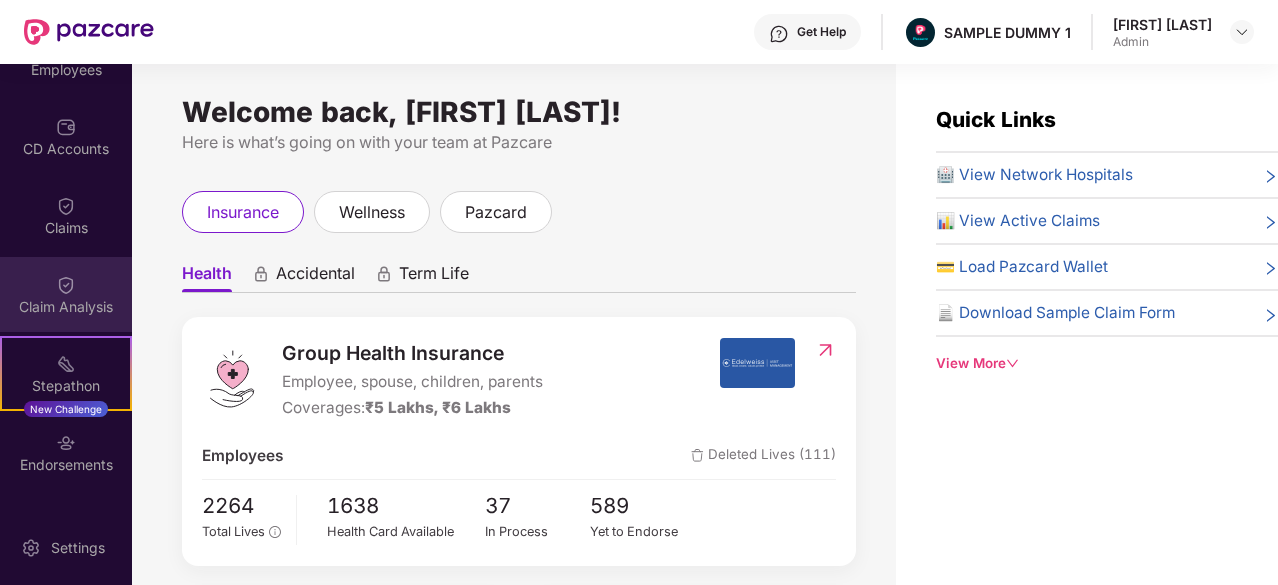 click at bounding box center (66, 285) 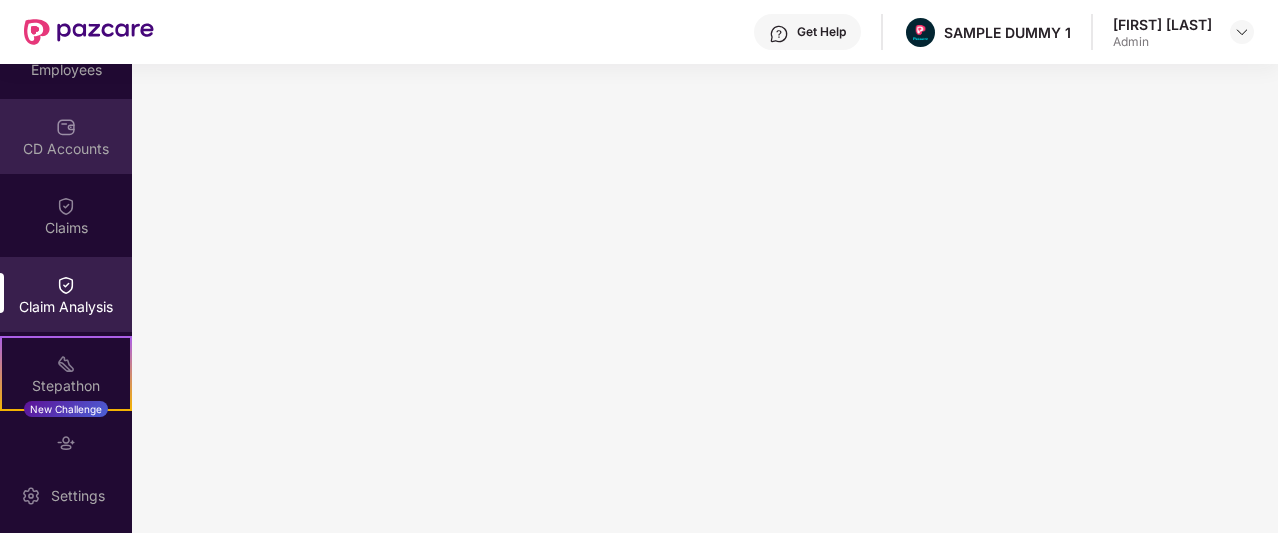 scroll, scrollTop: 0, scrollLeft: 0, axis: both 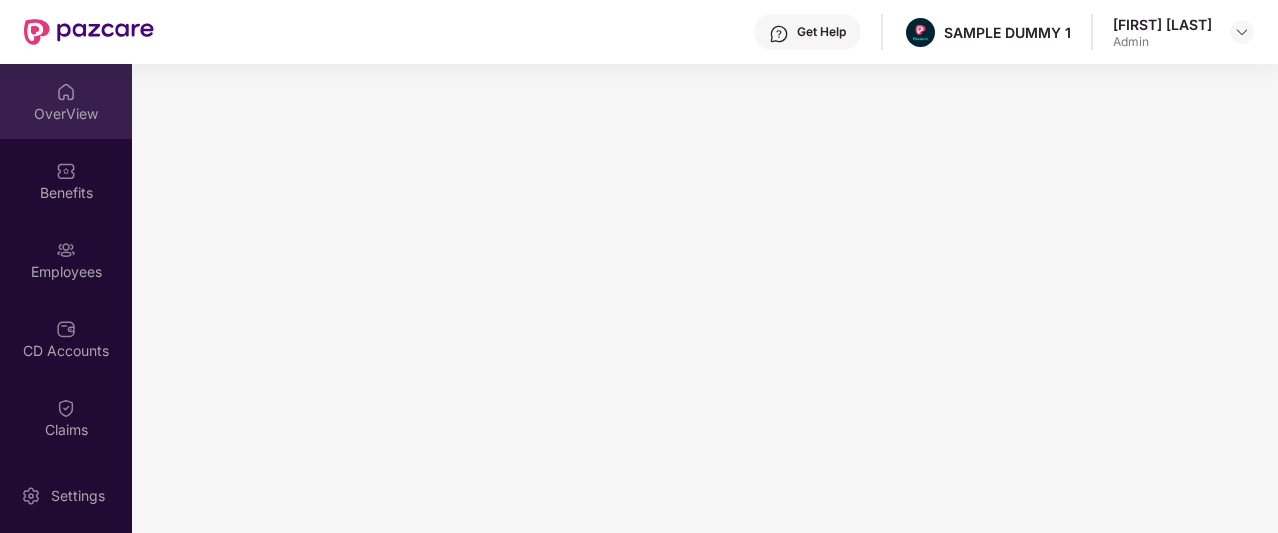 click at bounding box center [66, 92] 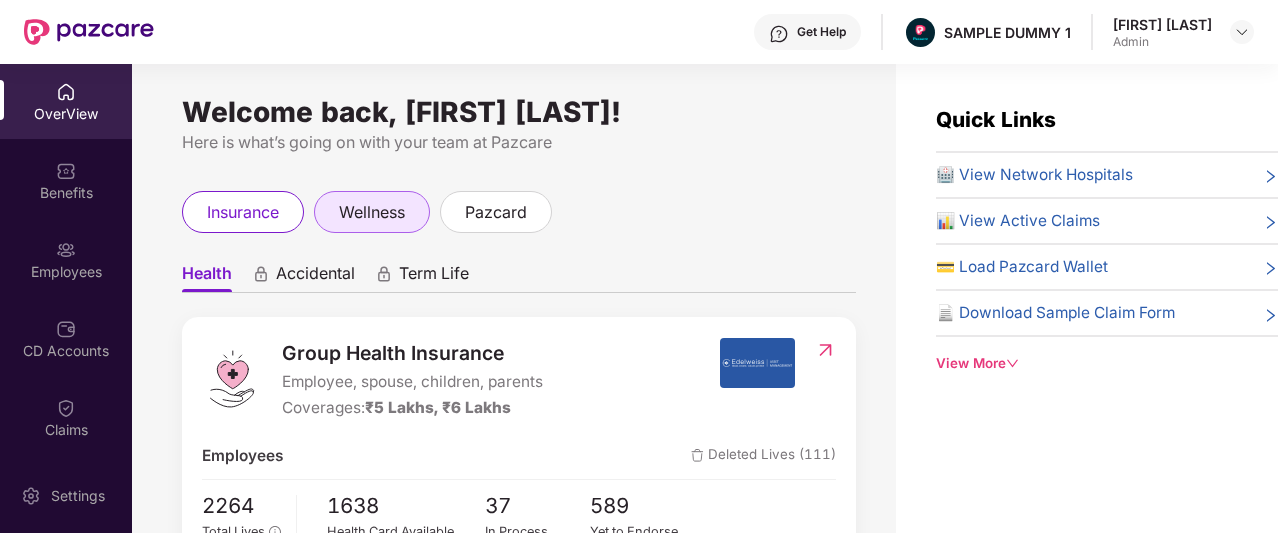 click on "wellness" at bounding box center (372, 212) 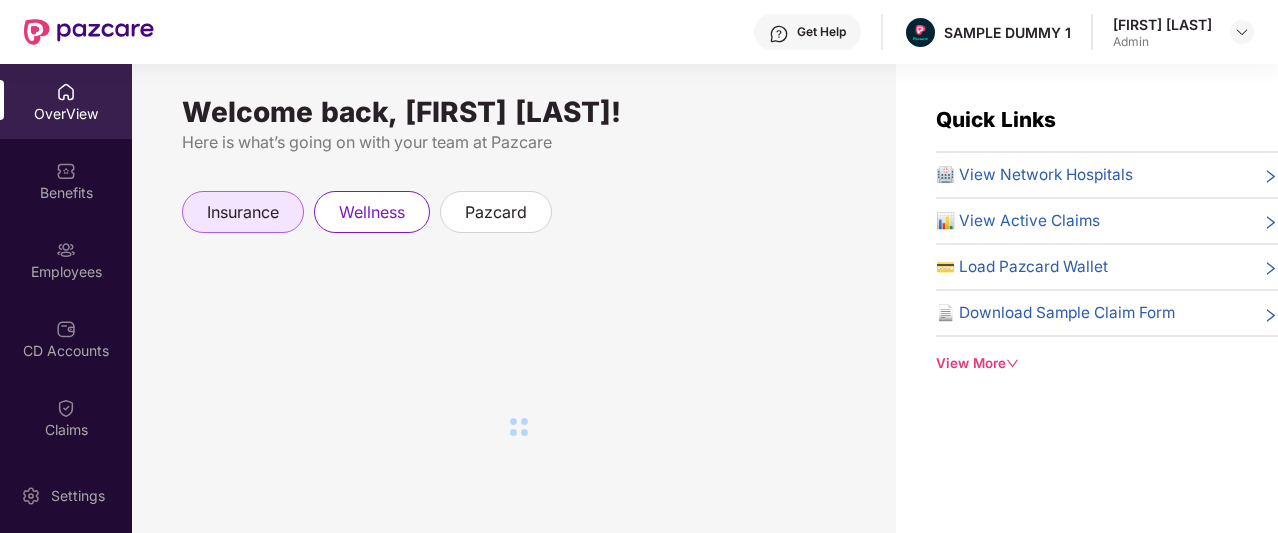 click on "insurance" at bounding box center [243, 212] 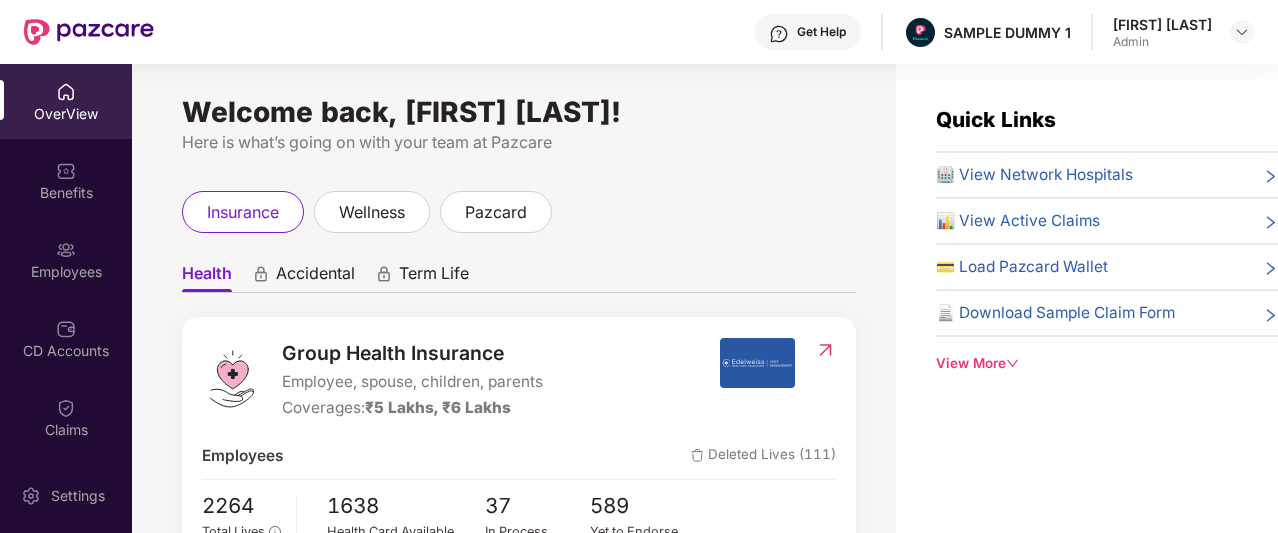 click on "Get Help" at bounding box center (821, 32) 